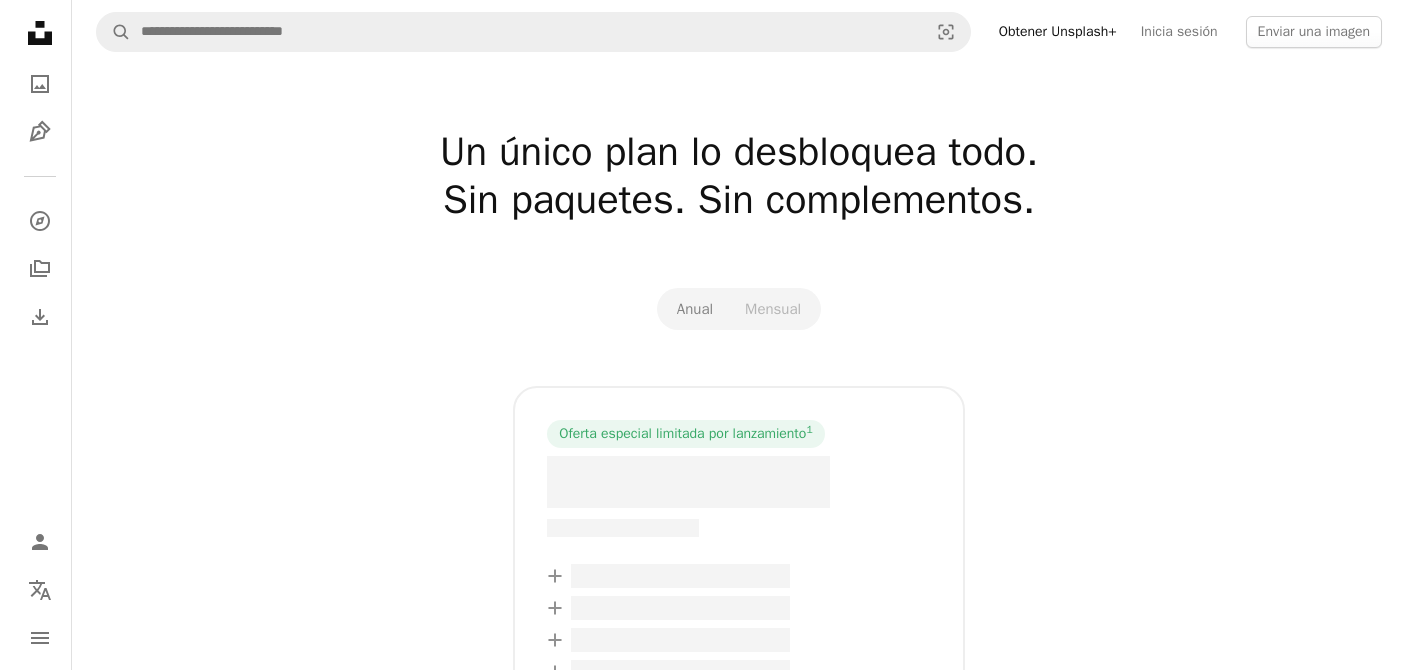 scroll, scrollTop: 0, scrollLeft: 0, axis: both 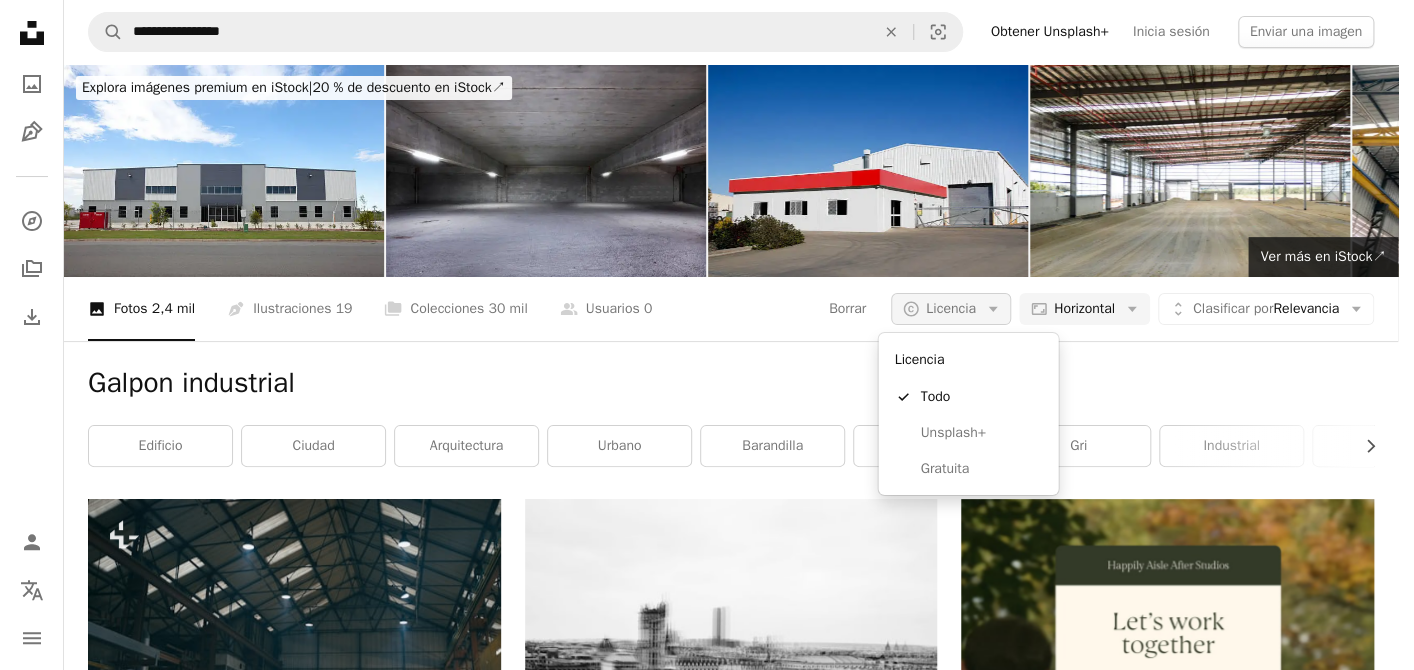 click on "A copyright icon © Licencia Arrow down" at bounding box center [951, 309] 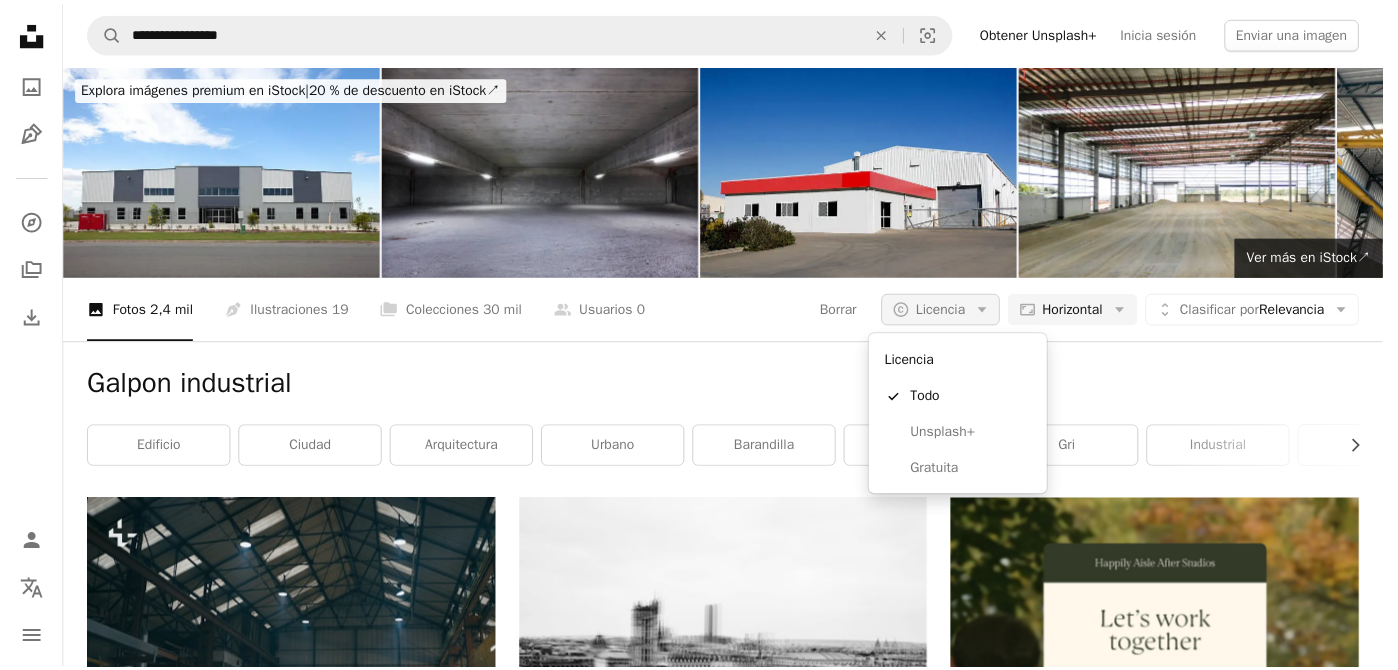 scroll, scrollTop: 0, scrollLeft: 0, axis: both 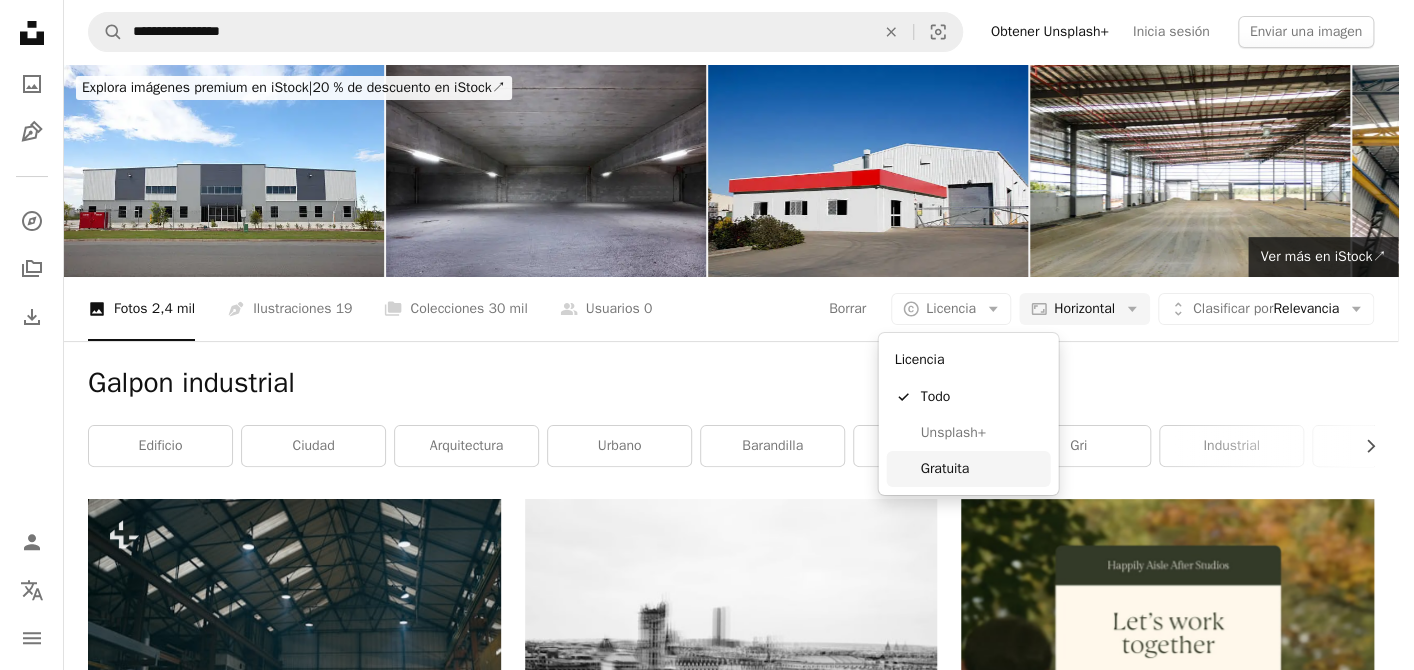 click on "Gratuita" at bounding box center [981, 469] 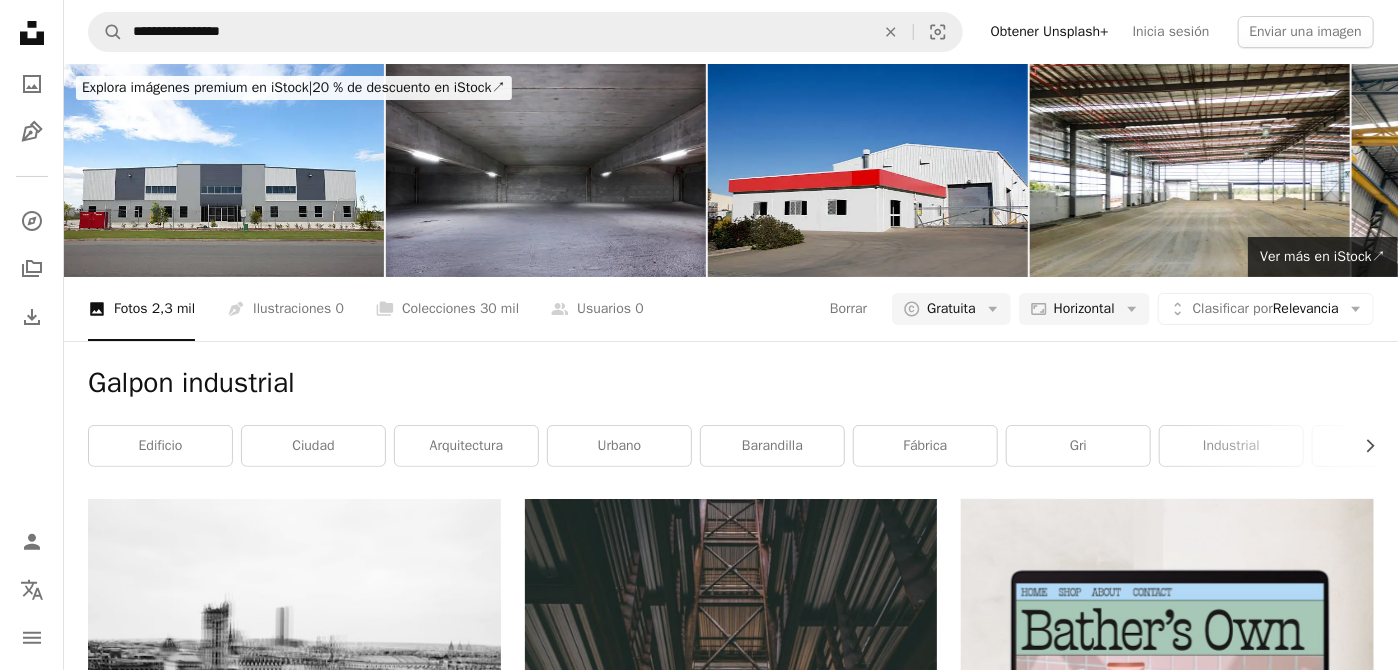 scroll, scrollTop: 3401, scrollLeft: 0, axis: vertical 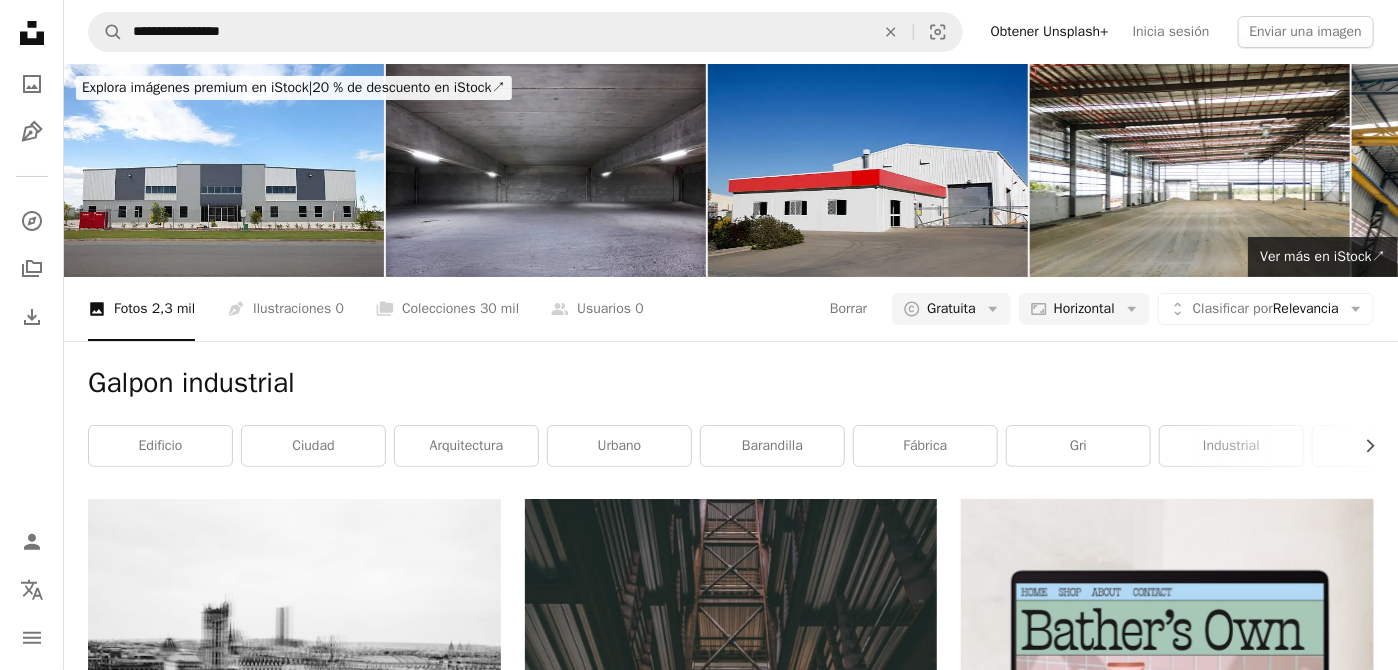 click on "Cargar más" at bounding box center (731, 3809) 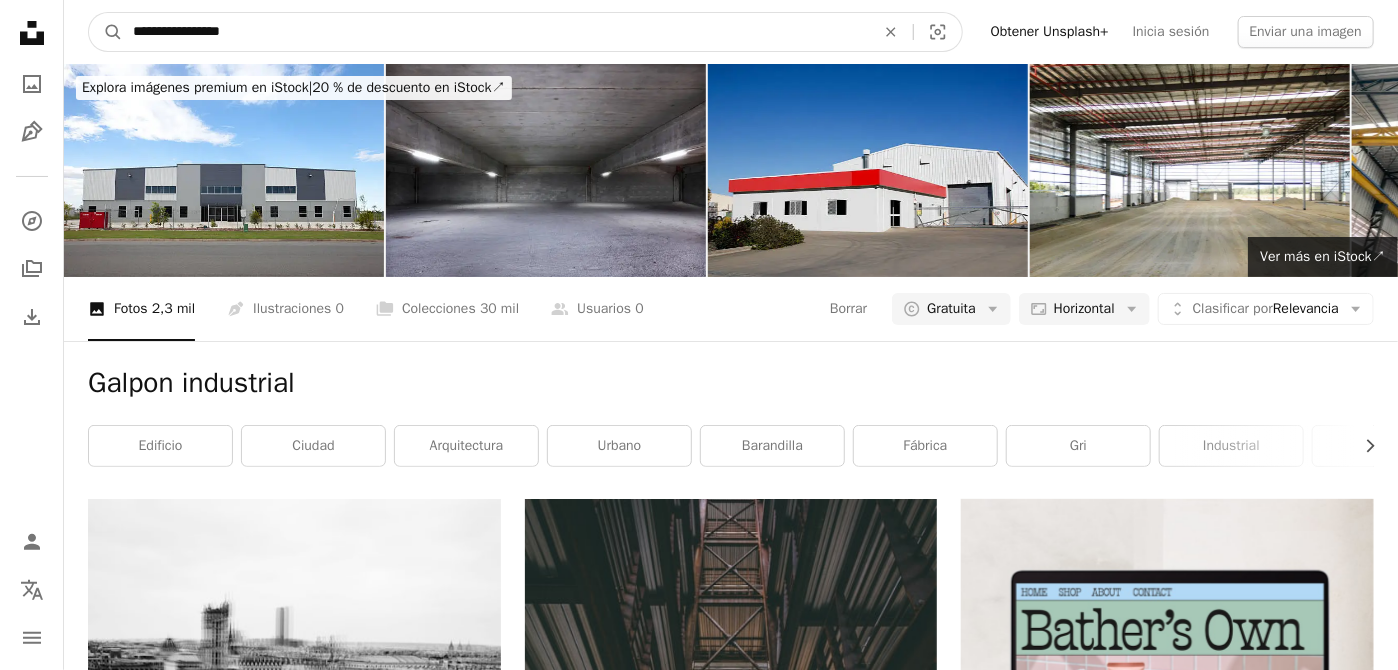 drag, startPoint x: 198, startPoint y: 33, endPoint x: 419, endPoint y: 10, distance: 222.1936 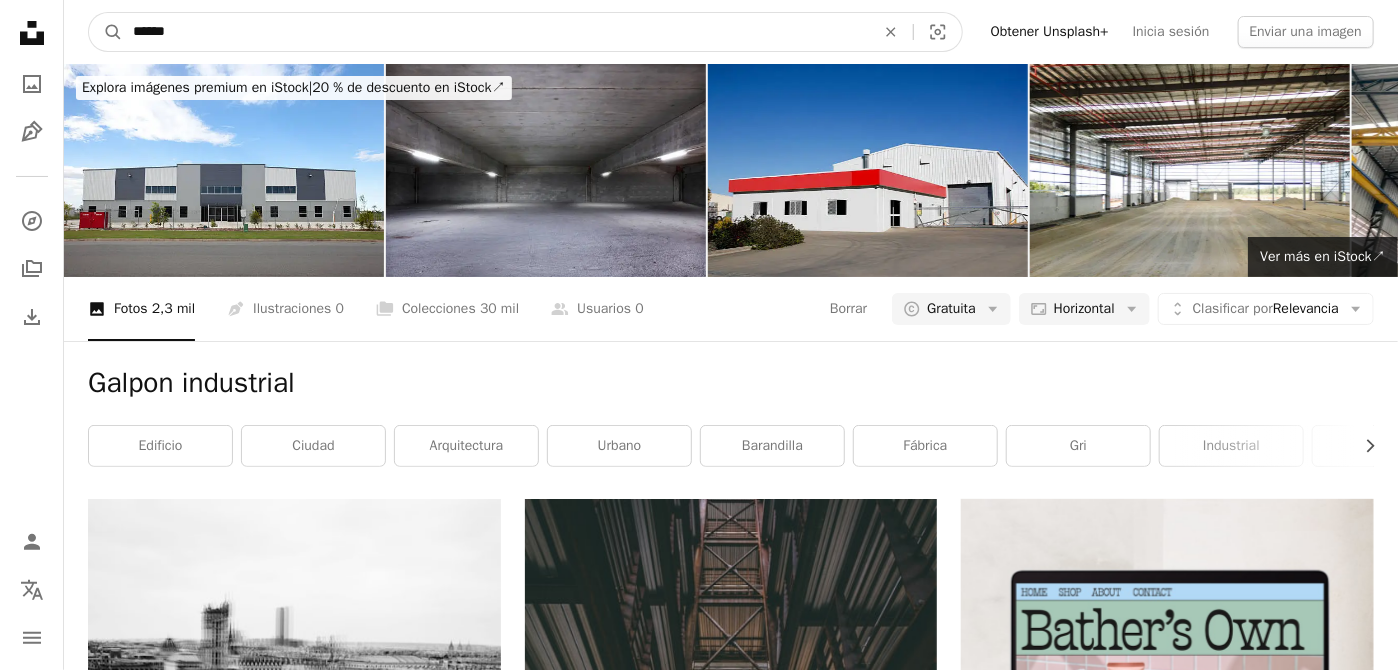 click on "A magnifying glass" at bounding box center [106, 32] 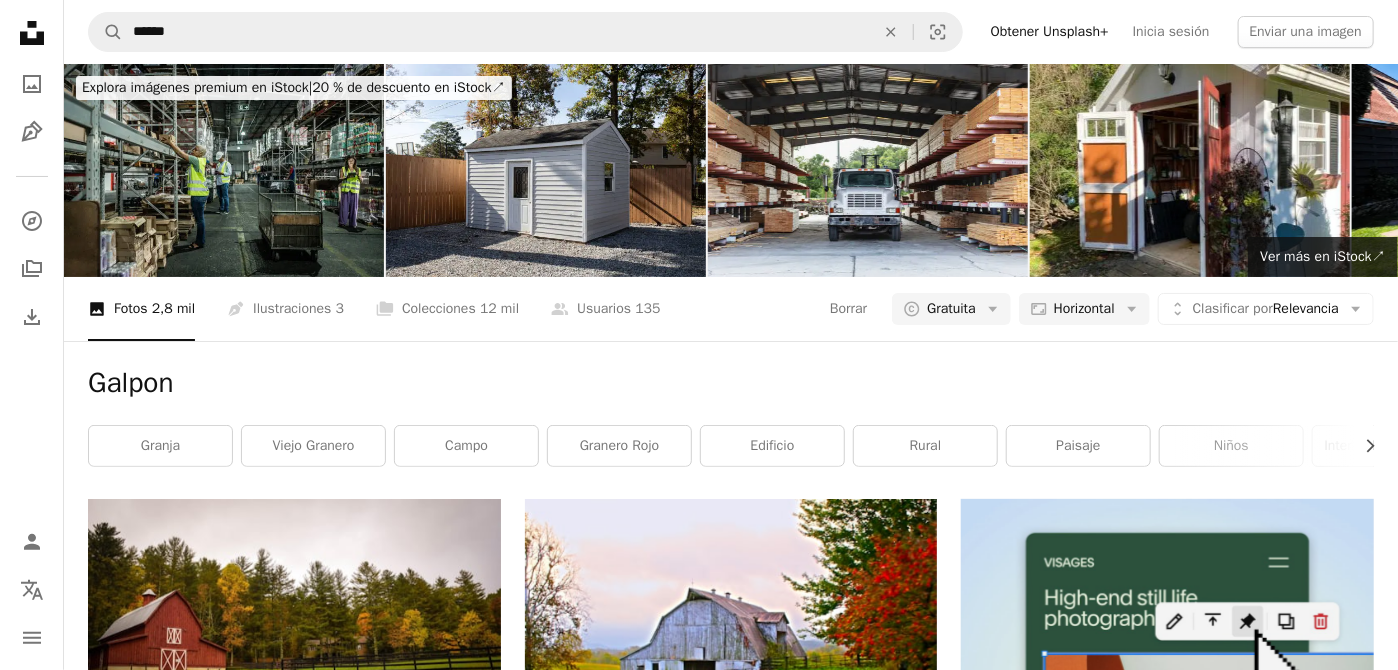 scroll, scrollTop: 1000, scrollLeft: 0, axis: vertical 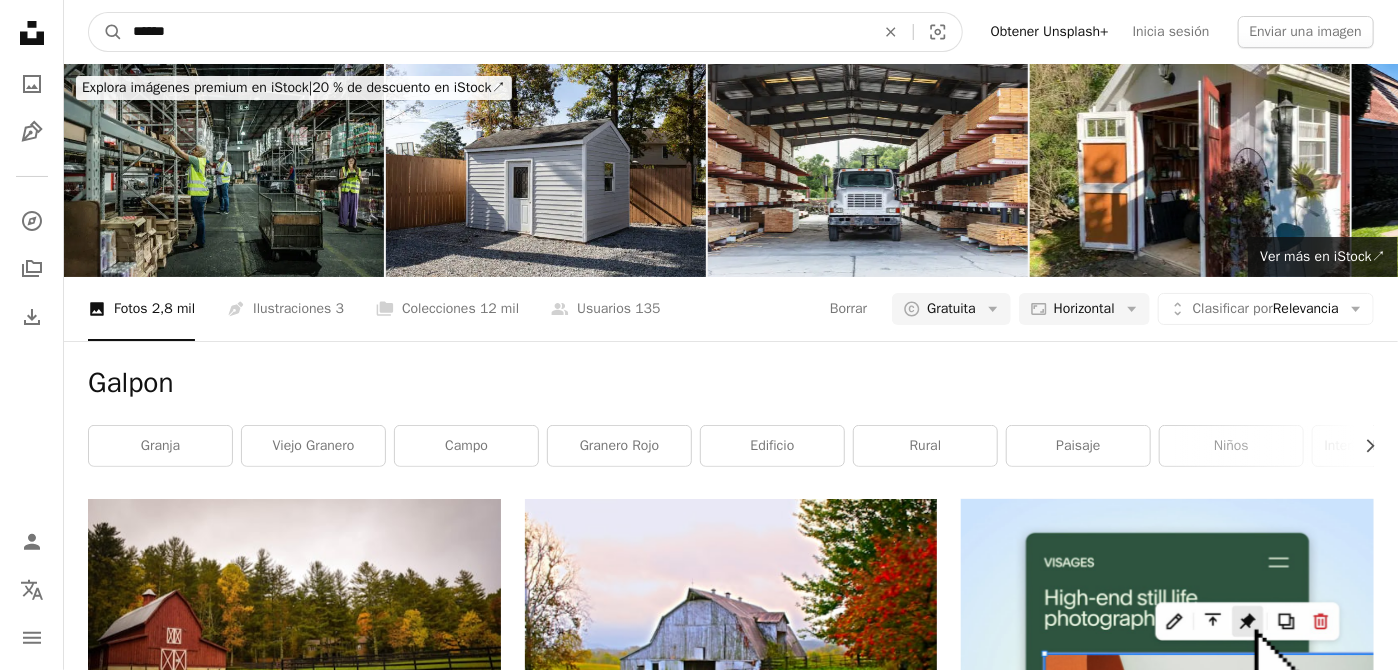 click on "******" at bounding box center (496, 32) 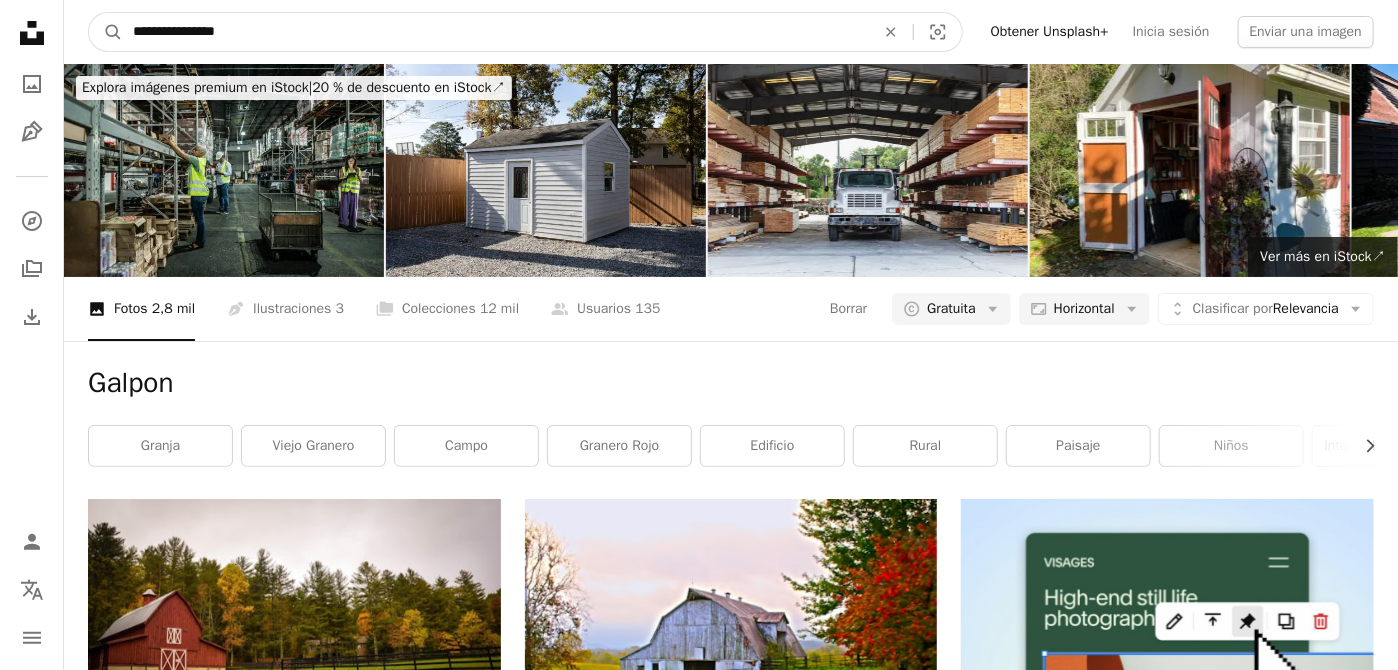 type on "**********" 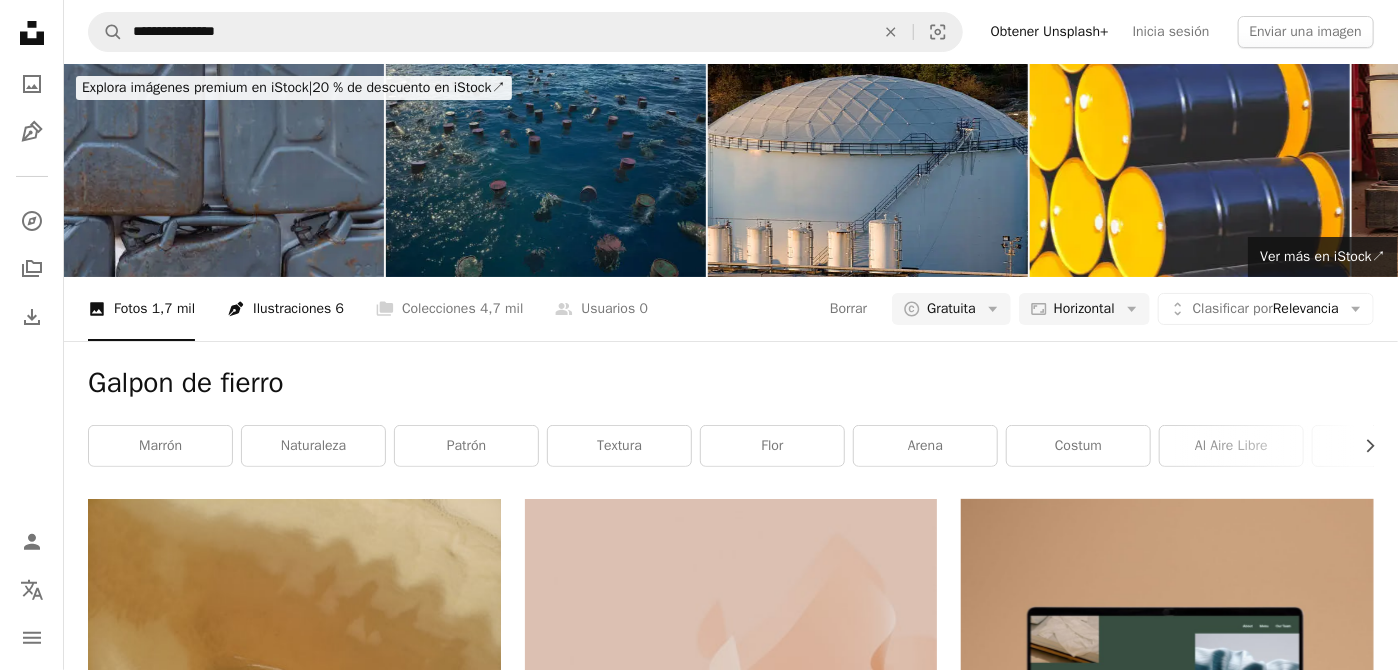 scroll, scrollTop: 100, scrollLeft: 0, axis: vertical 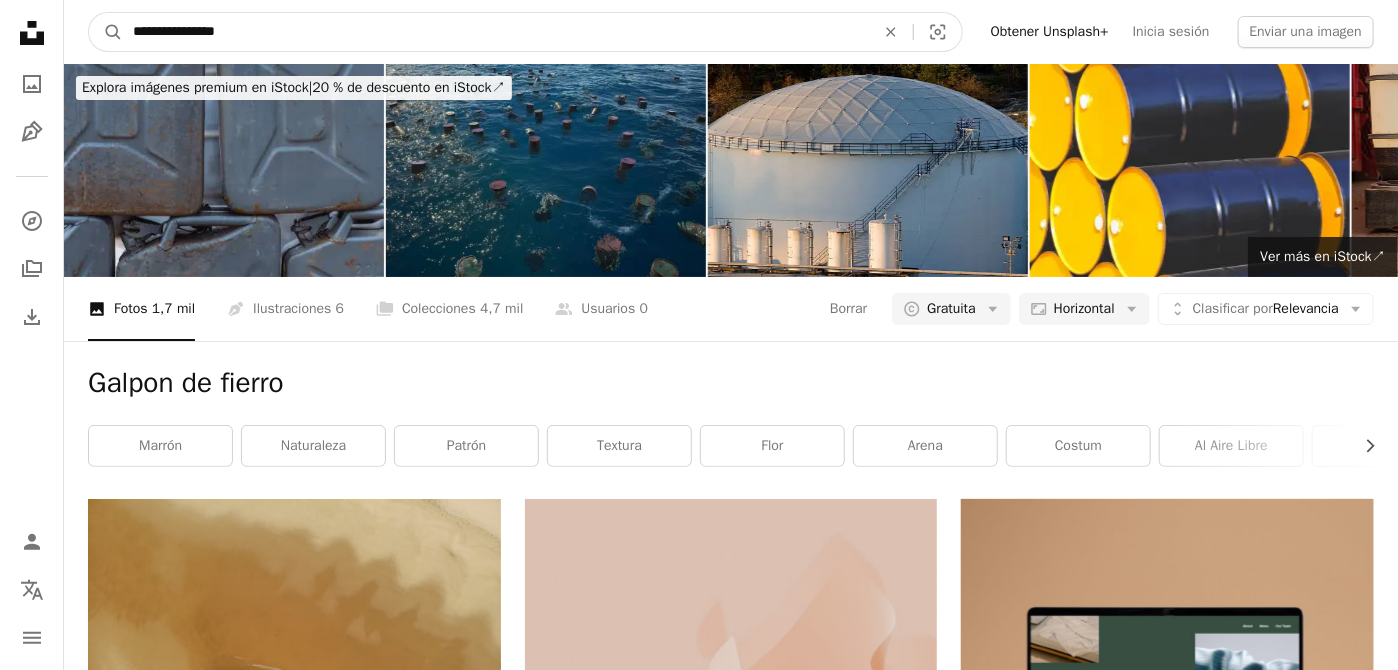 drag, startPoint x: 184, startPoint y: 25, endPoint x: 382, endPoint y: 48, distance: 199.33138 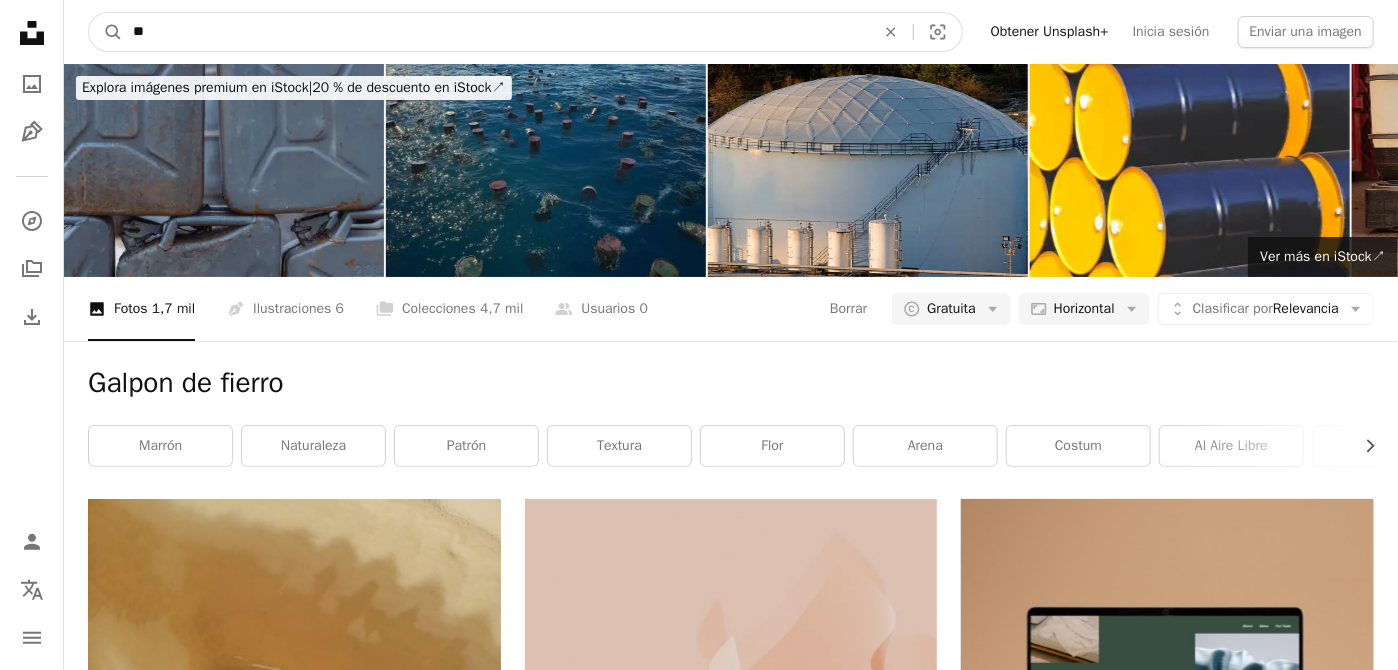 type on "*" 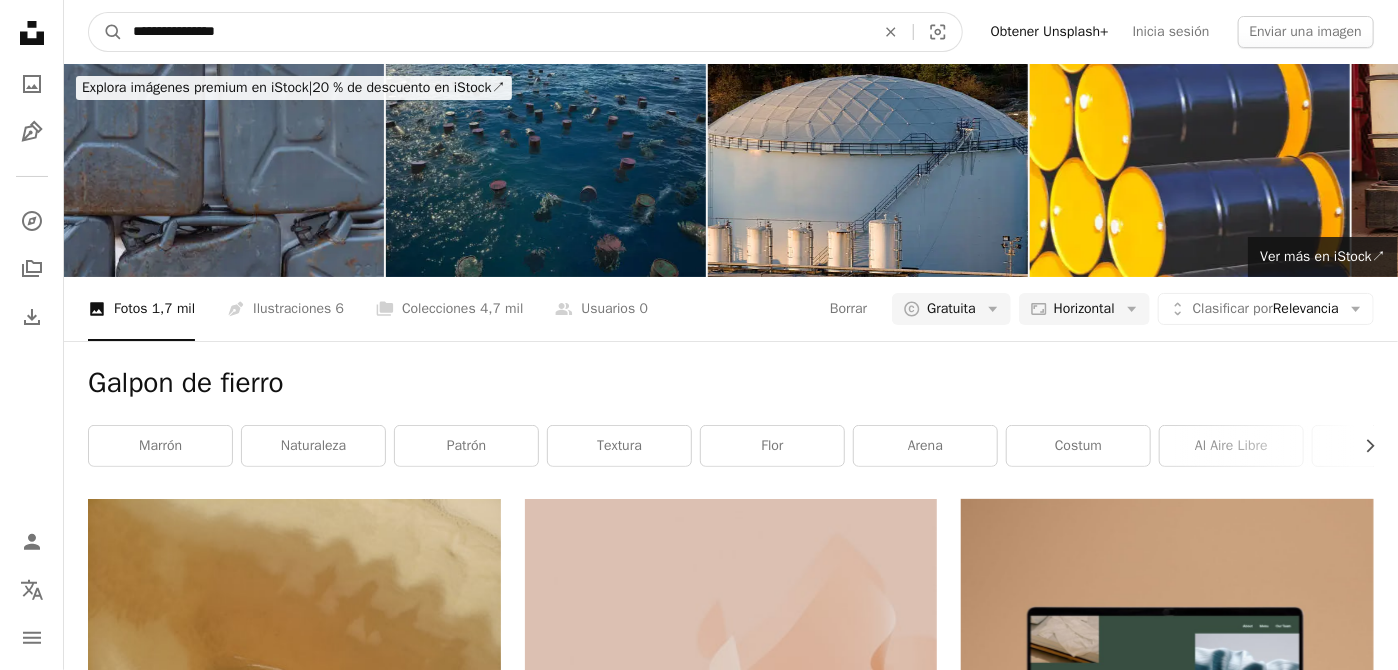 type on "**********" 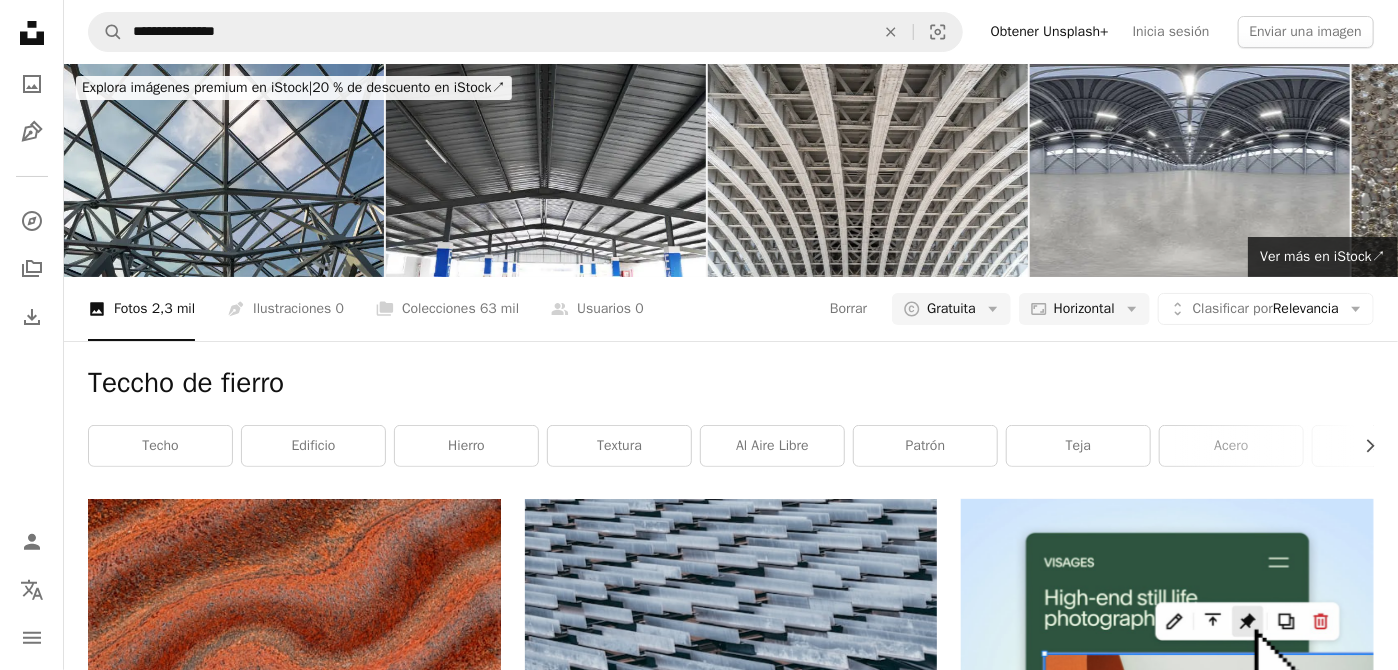 scroll, scrollTop: 1300, scrollLeft: 0, axis: vertical 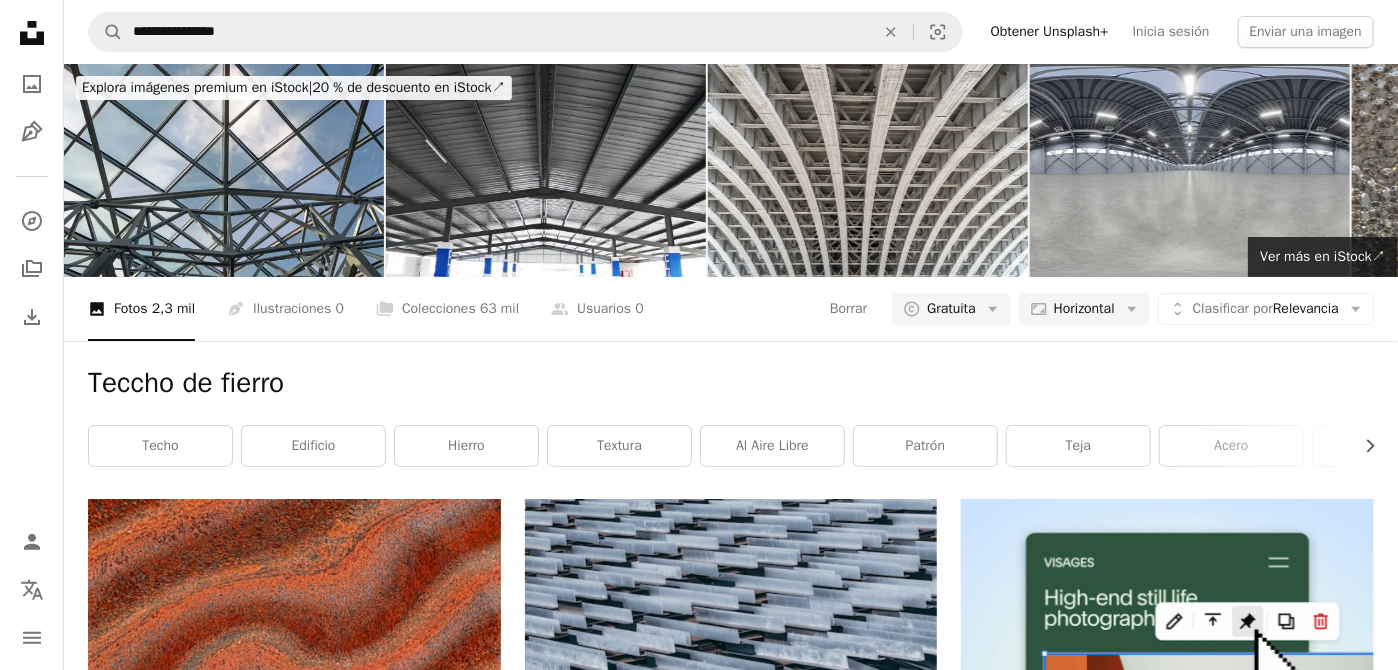 drag, startPoint x: 1328, startPoint y: 297, endPoint x: 1270, endPoint y: 307, distance: 58.855755 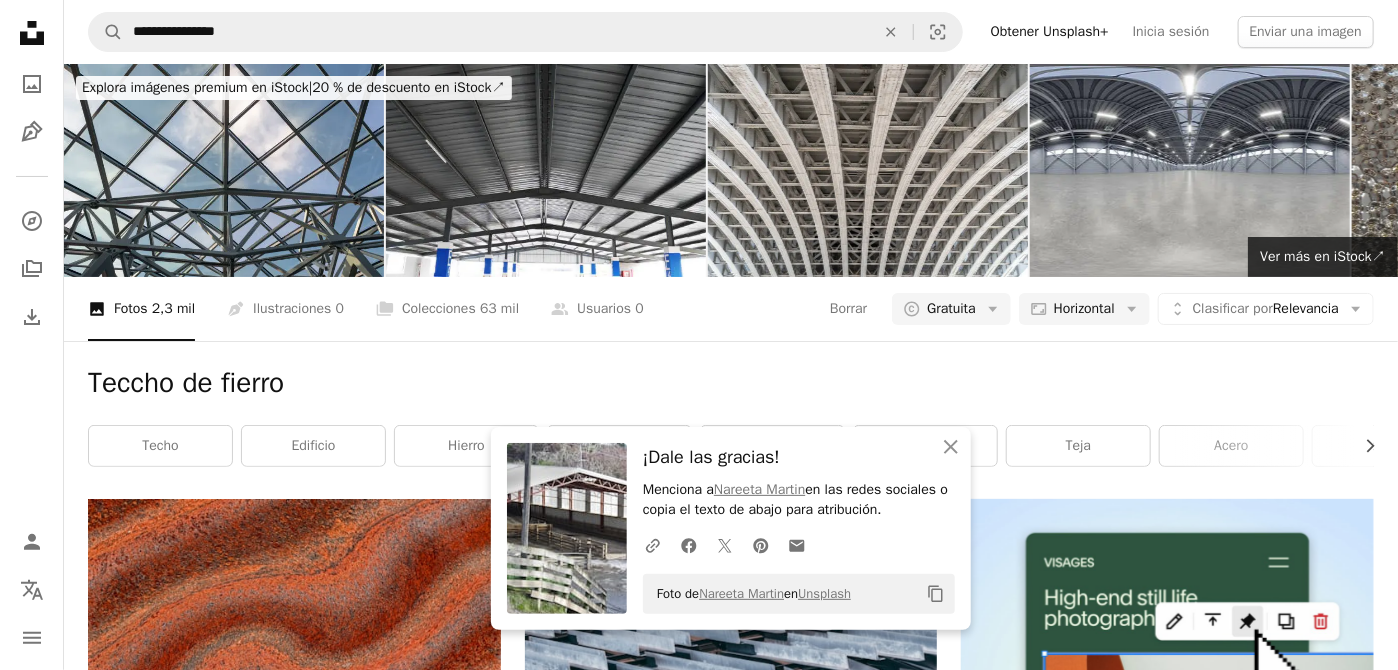 scroll, scrollTop: 1800, scrollLeft: 0, axis: vertical 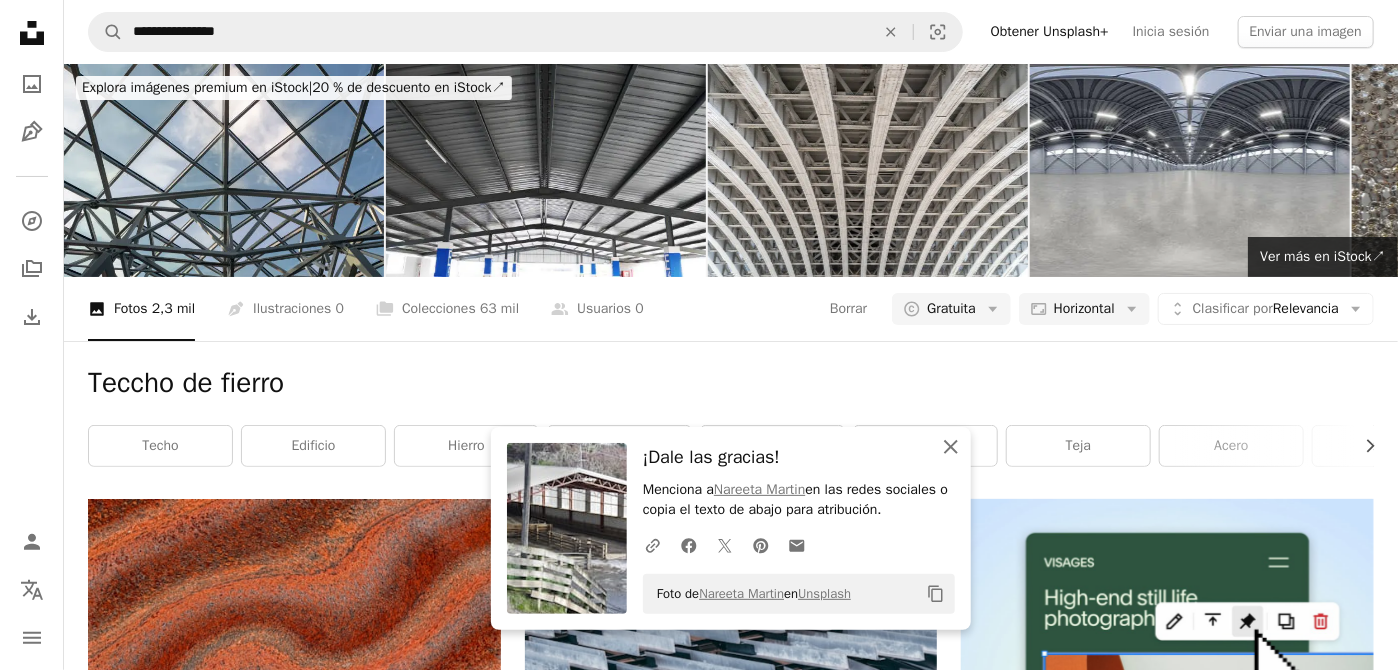 click 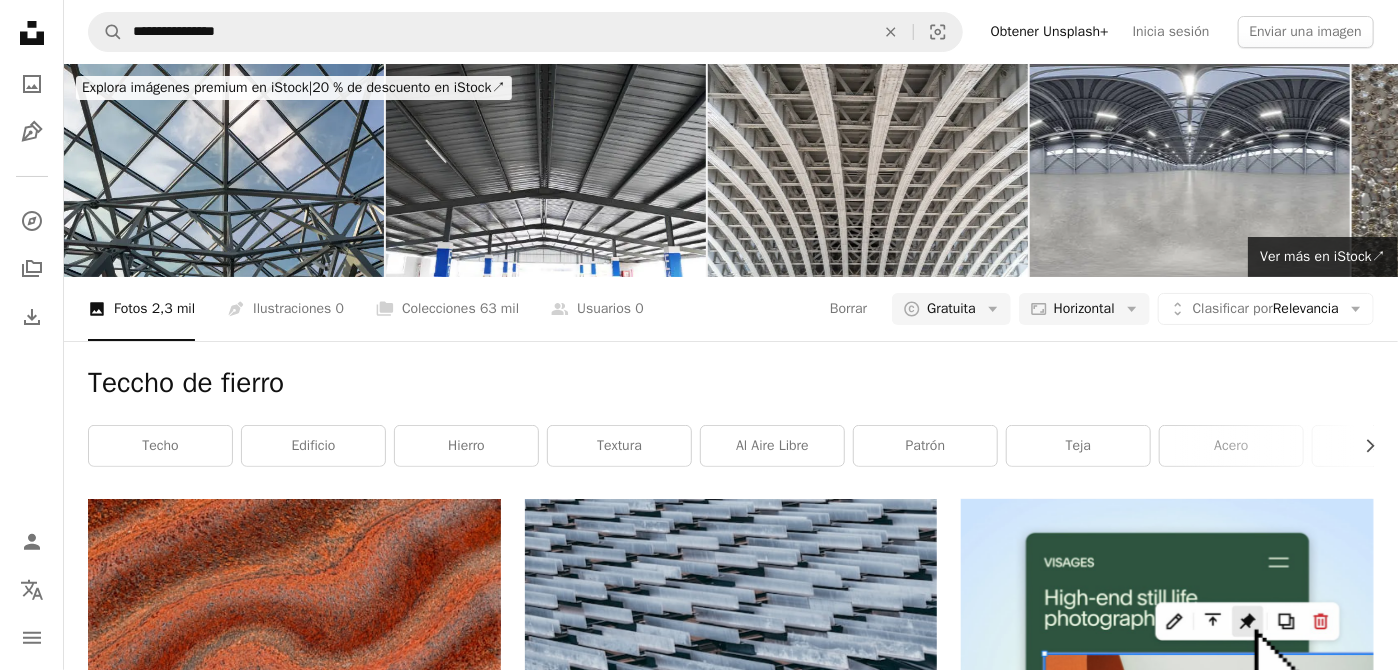 scroll, scrollTop: 3200, scrollLeft: 0, axis: vertical 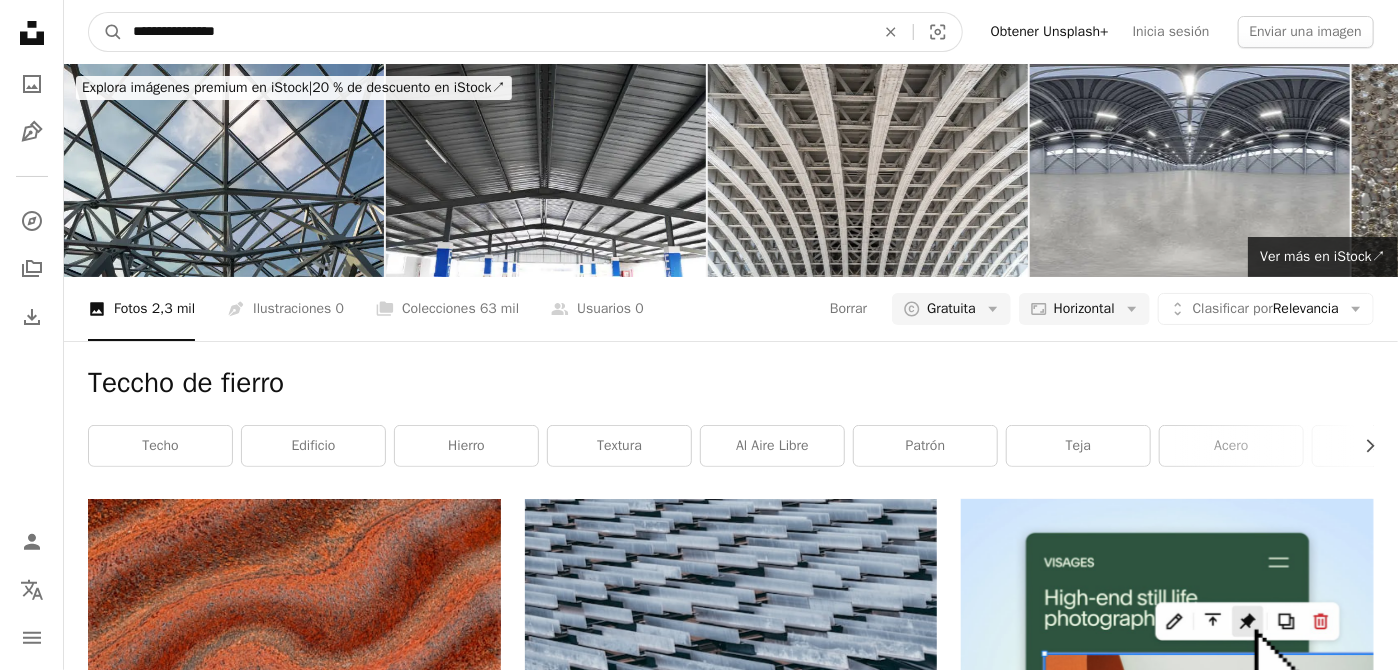 drag, startPoint x: 292, startPoint y: 33, endPoint x: 32, endPoint y: 61, distance: 261.50336 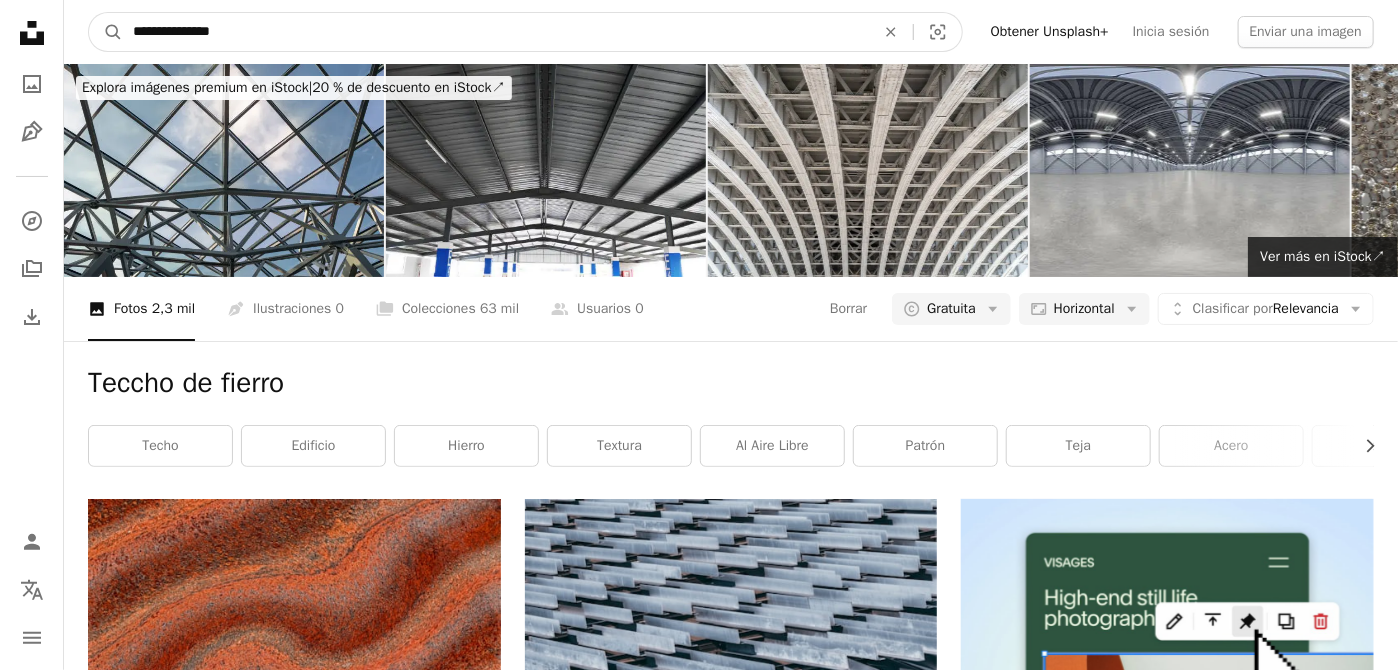 type on "**********" 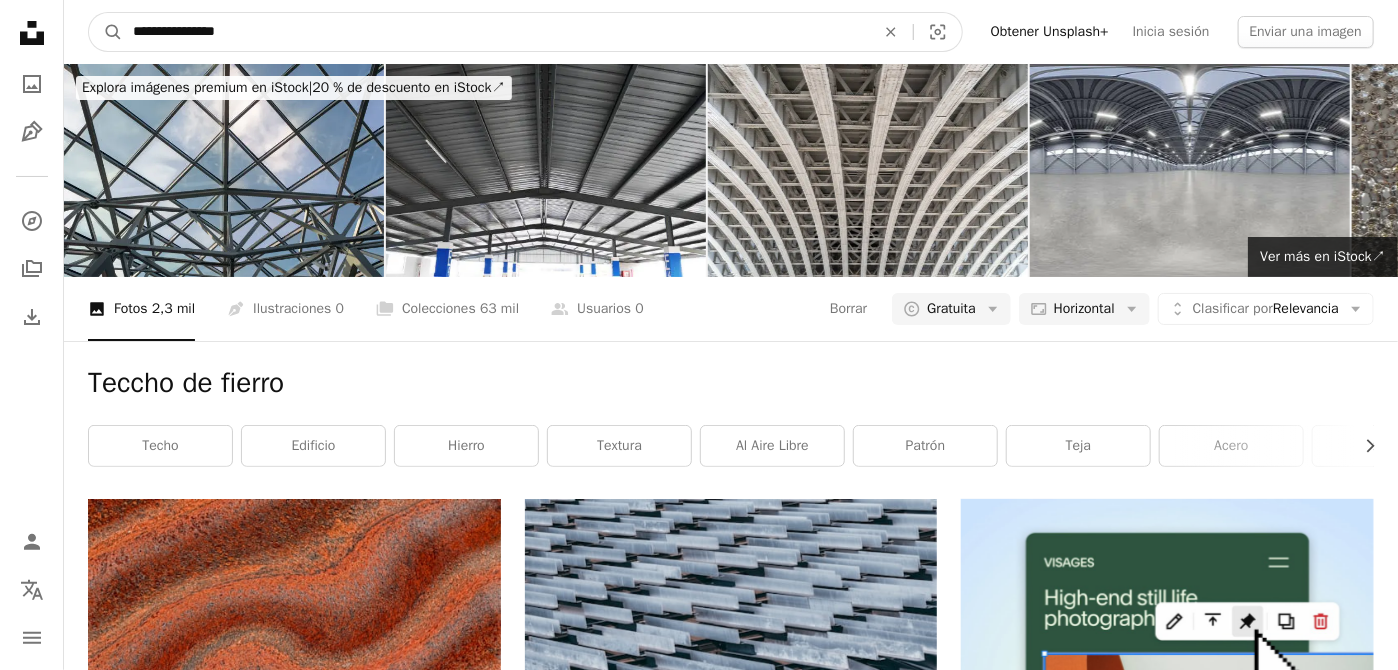 click on "A magnifying glass" at bounding box center [106, 32] 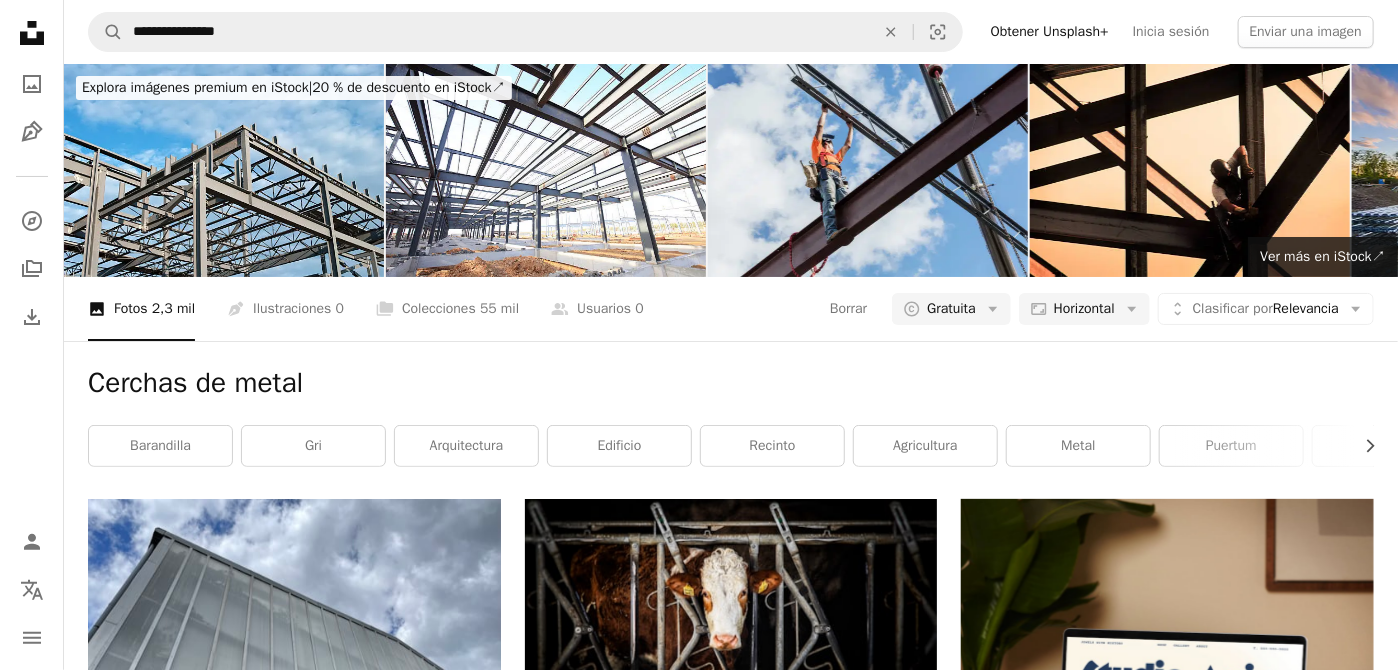 scroll, scrollTop: 3300, scrollLeft: 0, axis: vertical 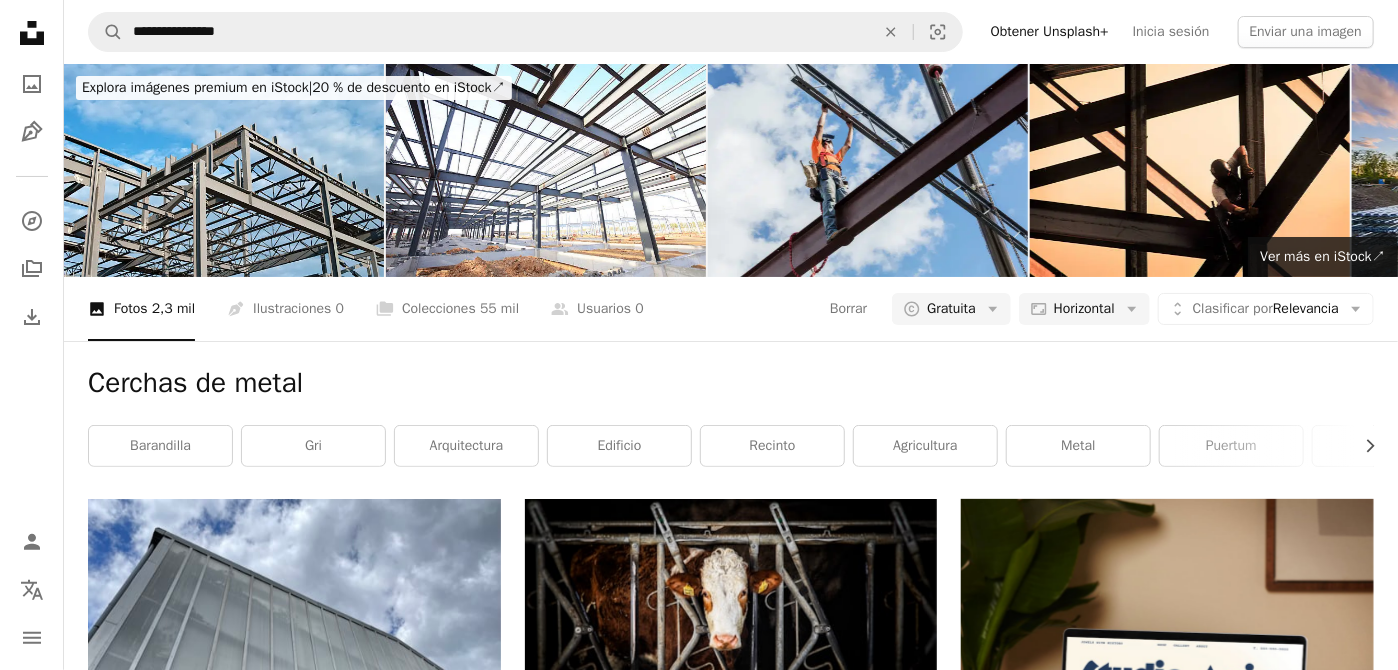click on "Cargar más" at bounding box center [731, 3850] 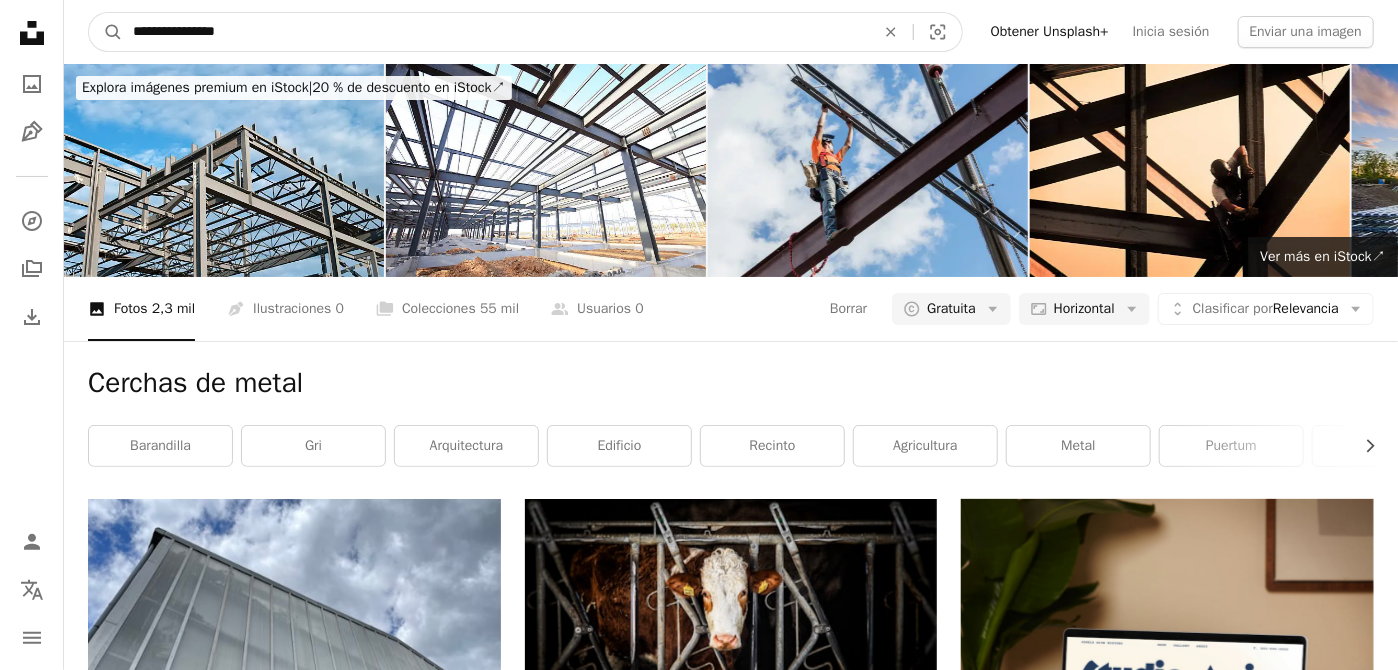 drag, startPoint x: 369, startPoint y: 55, endPoint x: 103, endPoint y: 53, distance: 266.0075 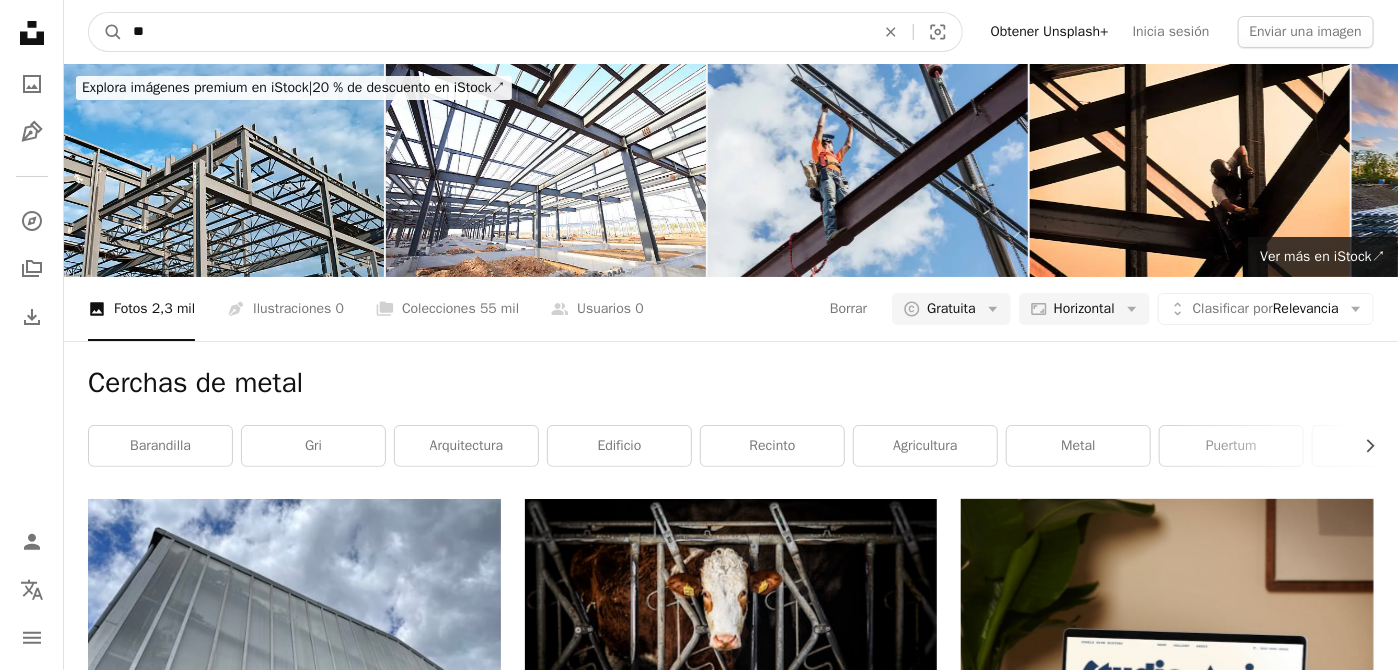 type on "*" 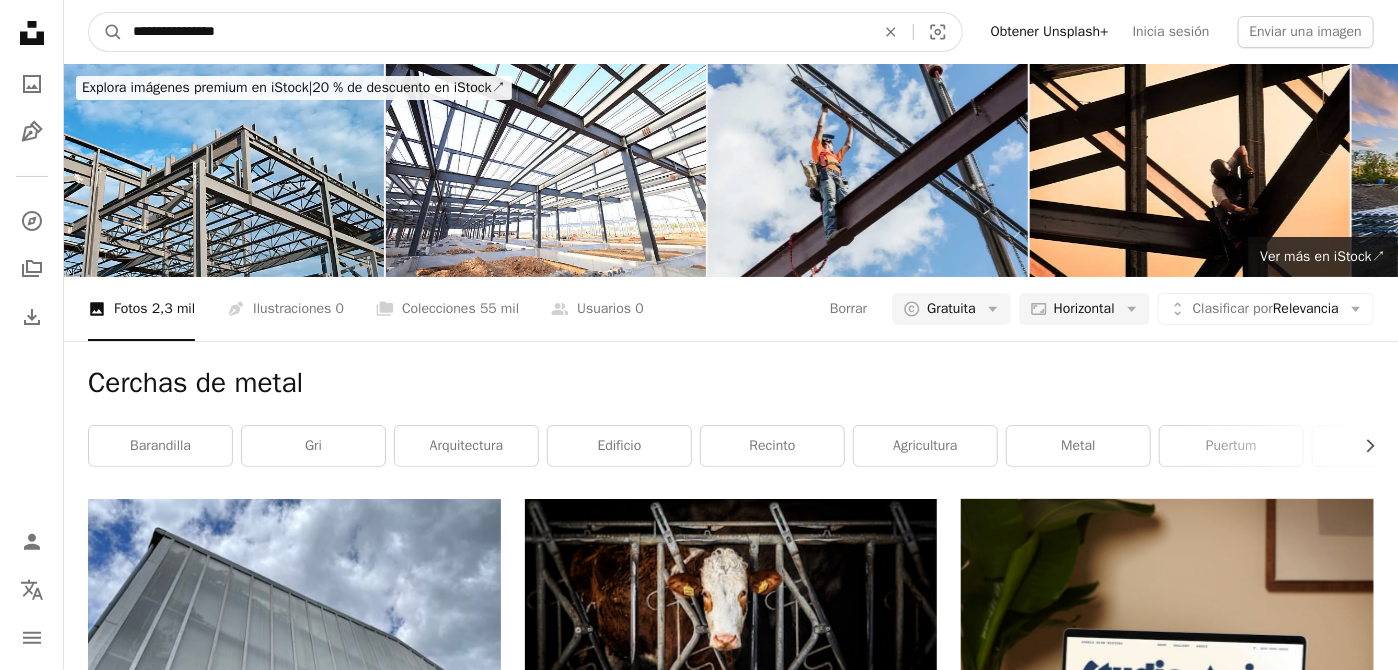 type on "**********" 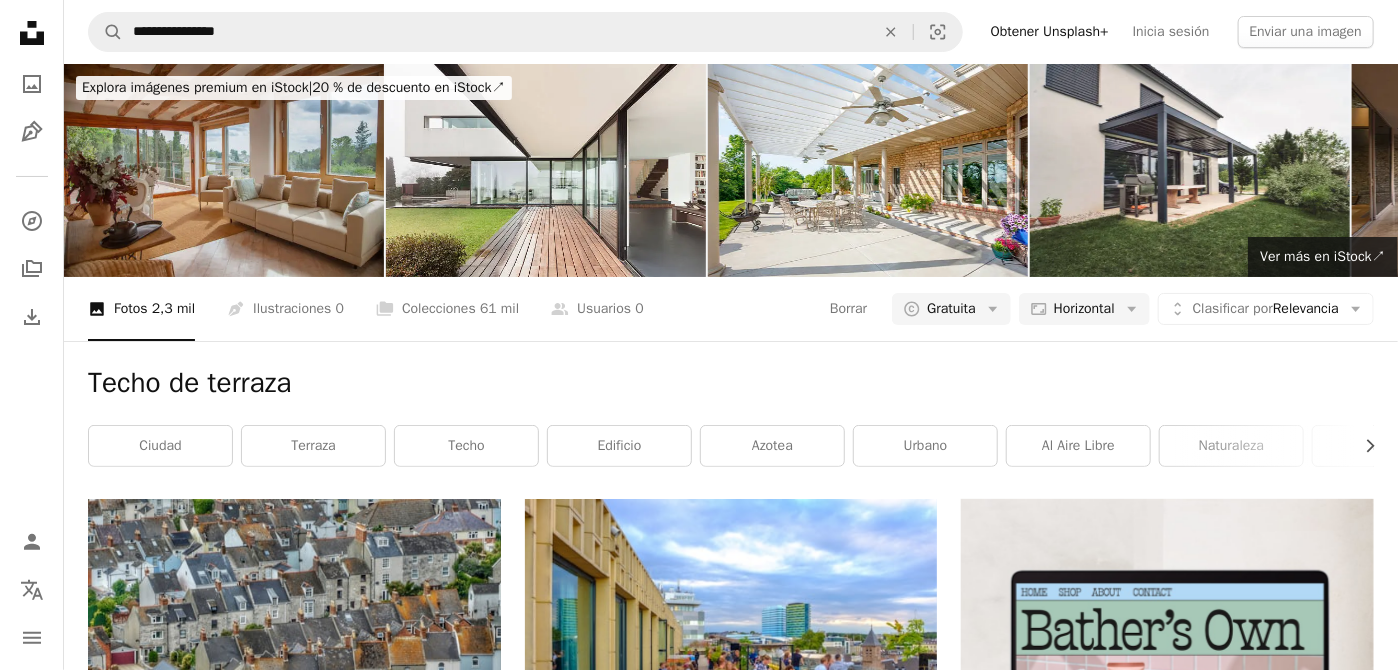 scroll, scrollTop: 0, scrollLeft: 0, axis: both 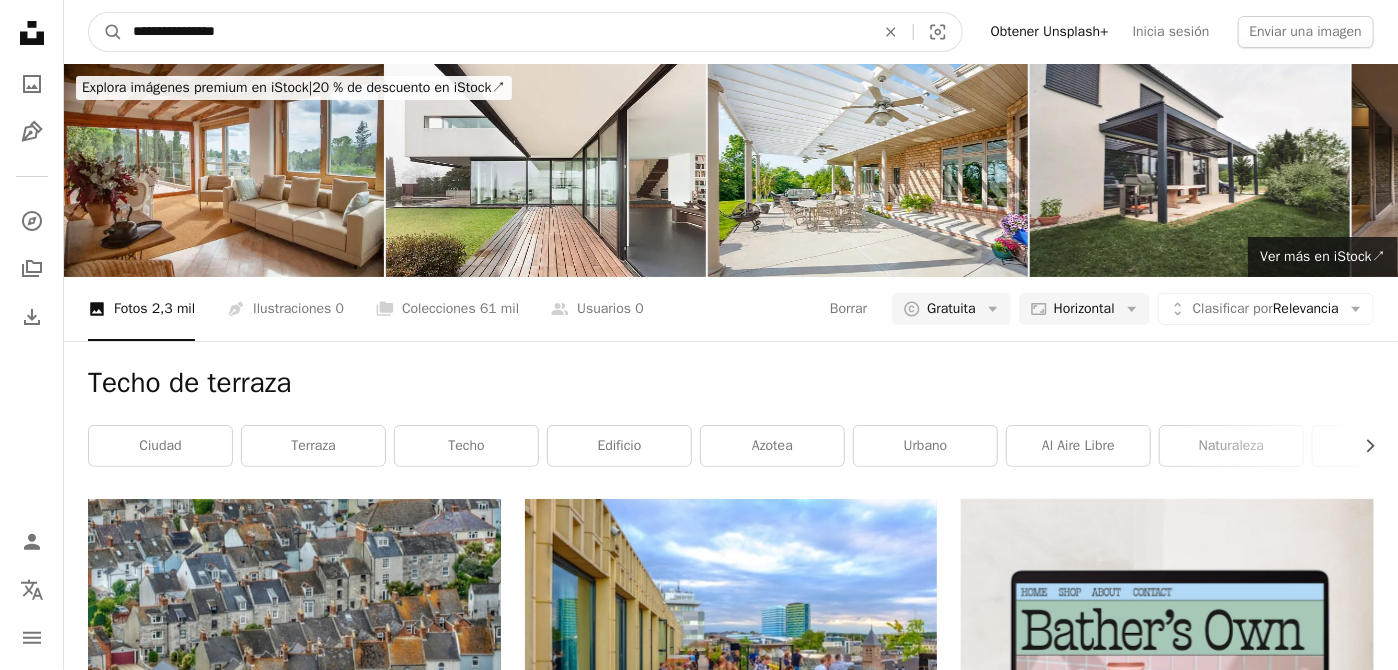 drag, startPoint x: 220, startPoint y: 29, endPoint x: 123, endPoint y: 35, distance: 97.18539 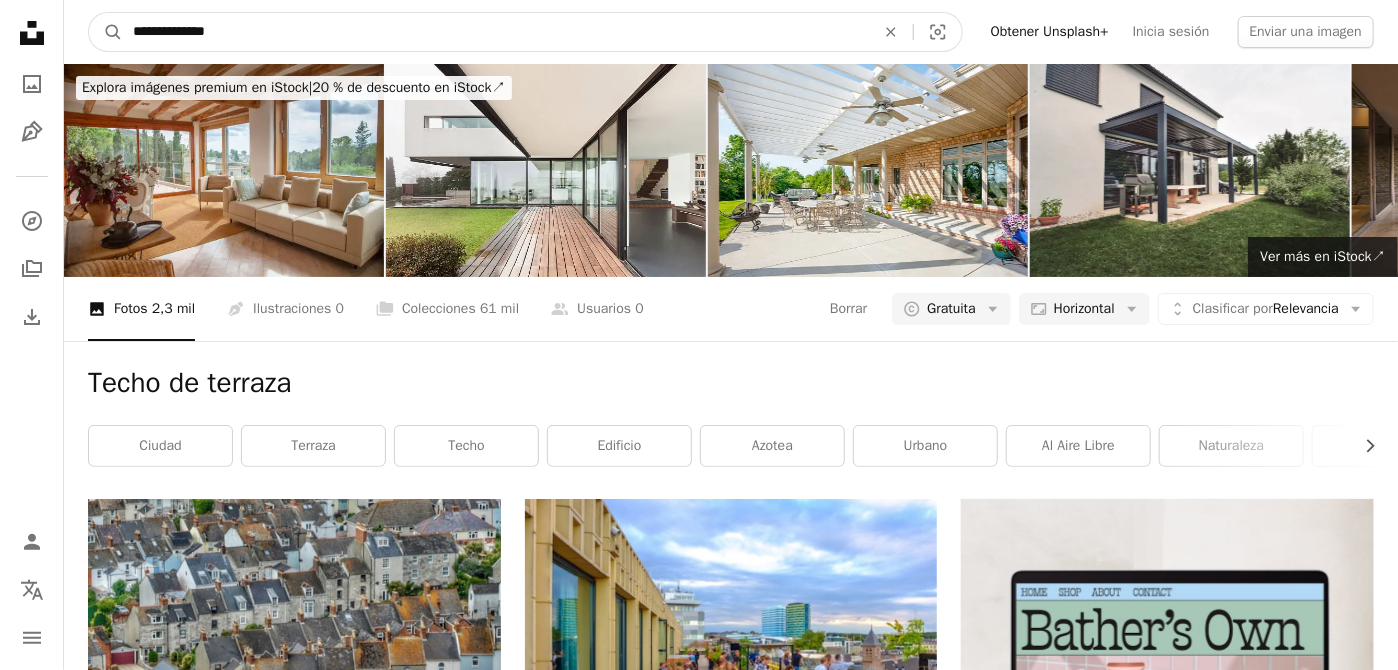 type on "**********" 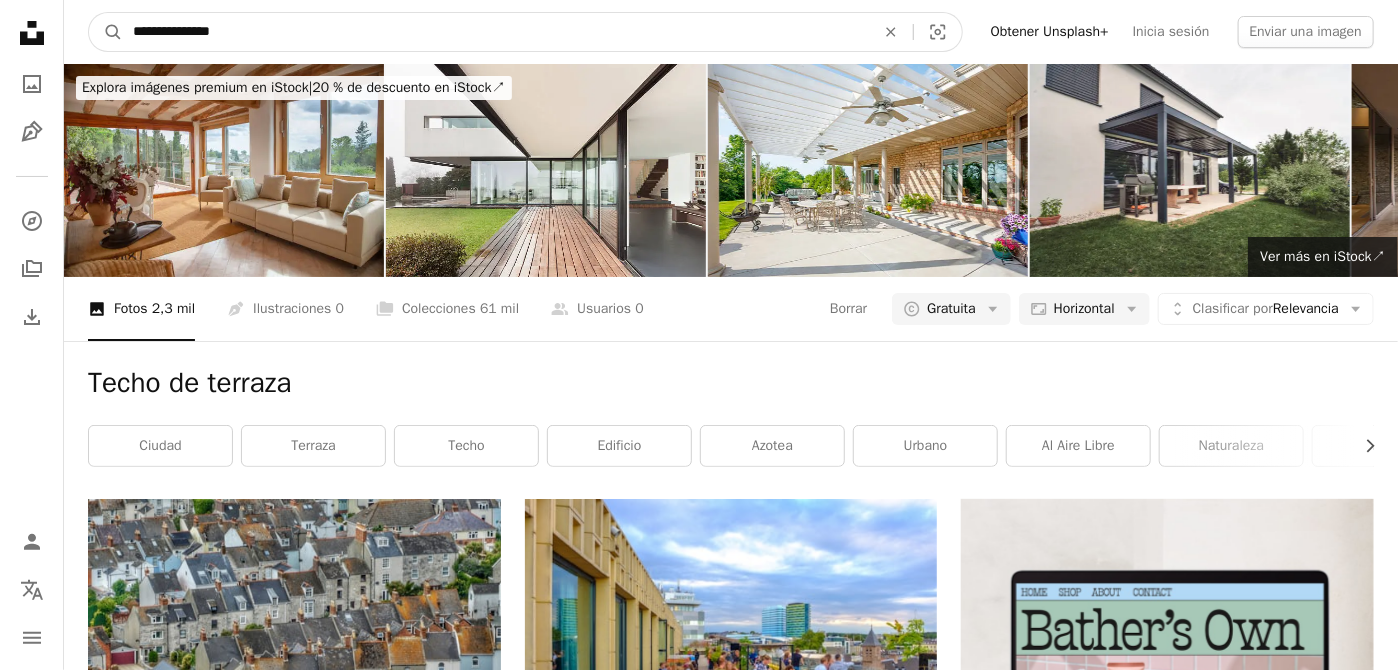 click on "A magnifying glass" at bounding box center (106, 32) 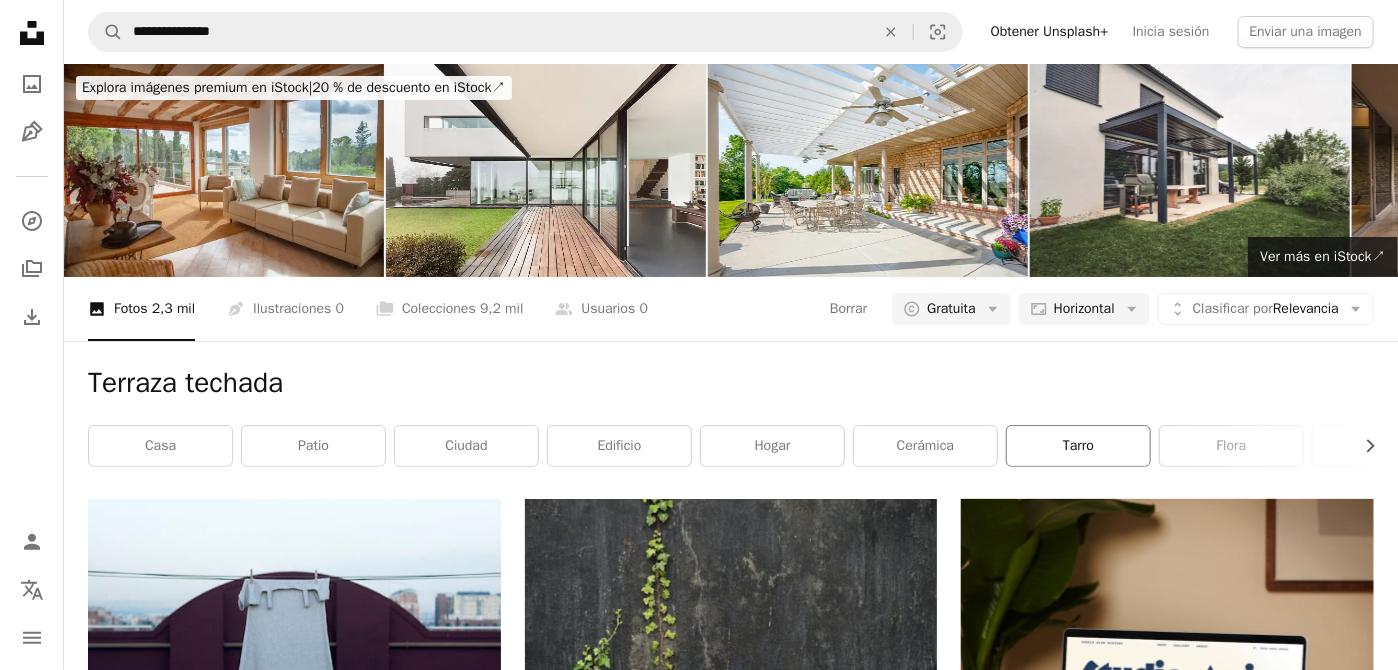scroll, scrollTop: 3436, scrollLeft: 0, axis: vertical 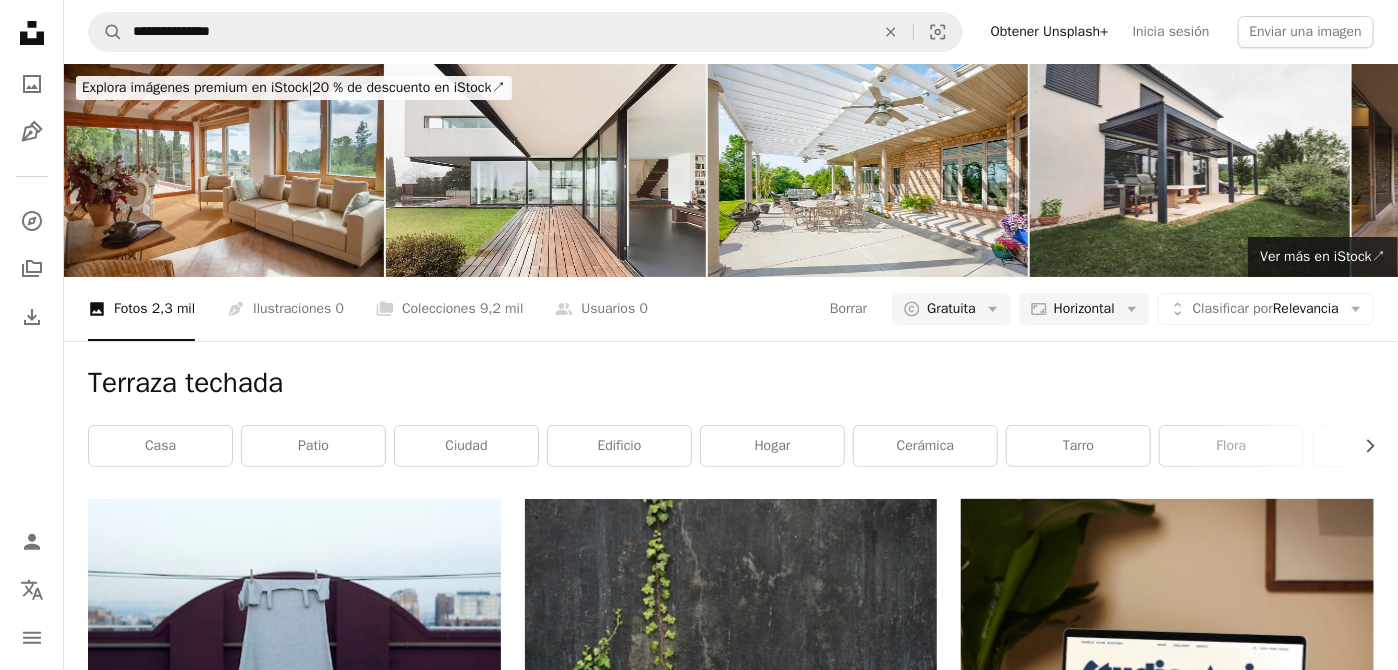 click on "Cargar más" at bounding box center (731, 3842) 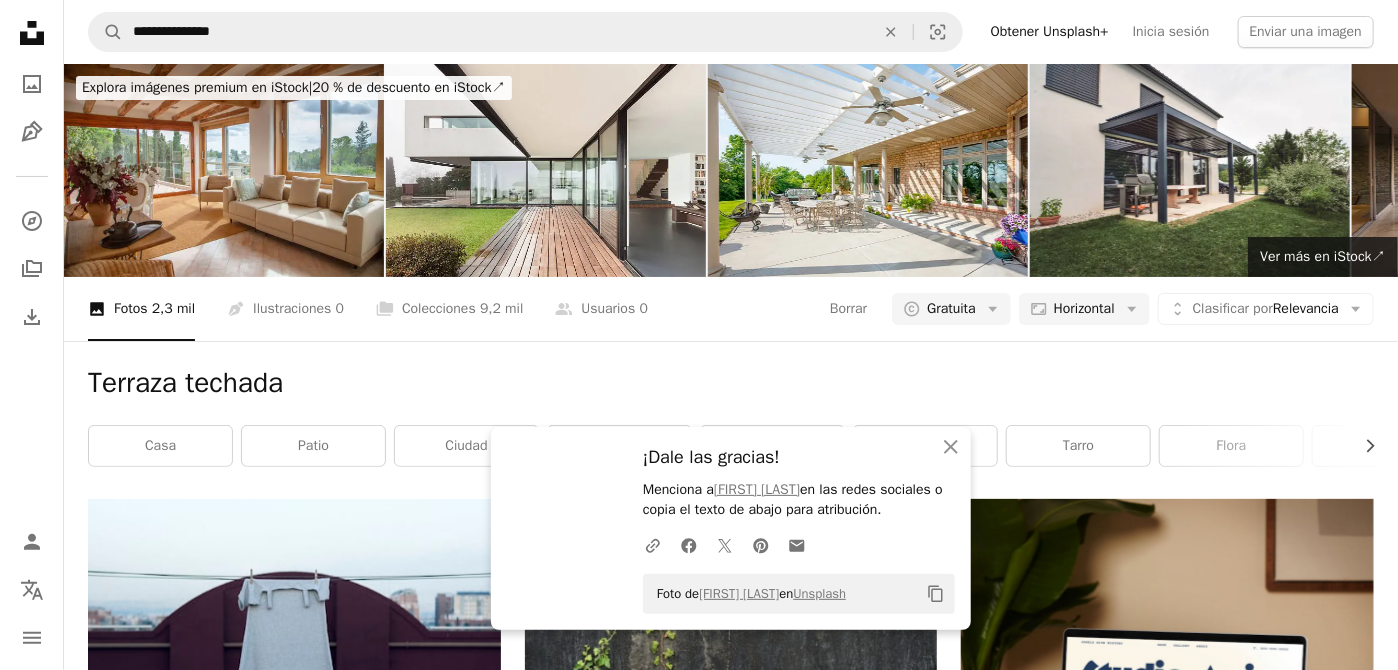 scroll, scrollTop: 5082, scrollLeft: 0, axis: vertical 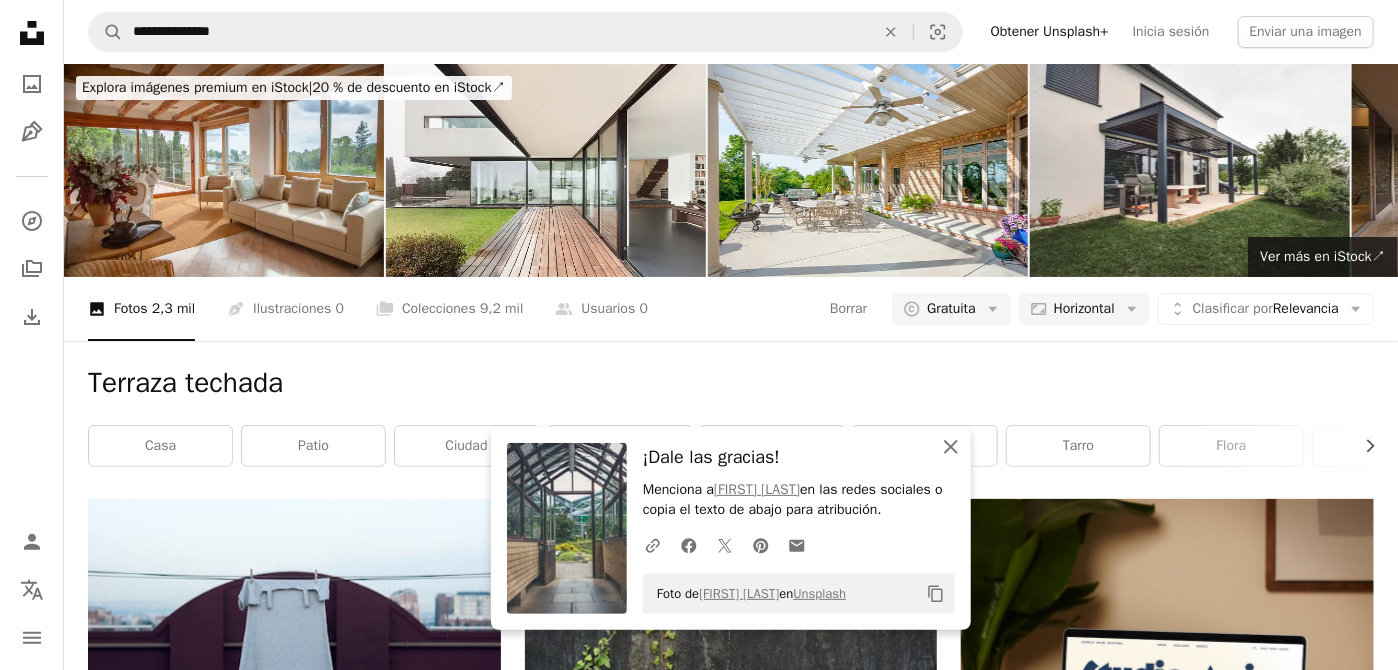 click 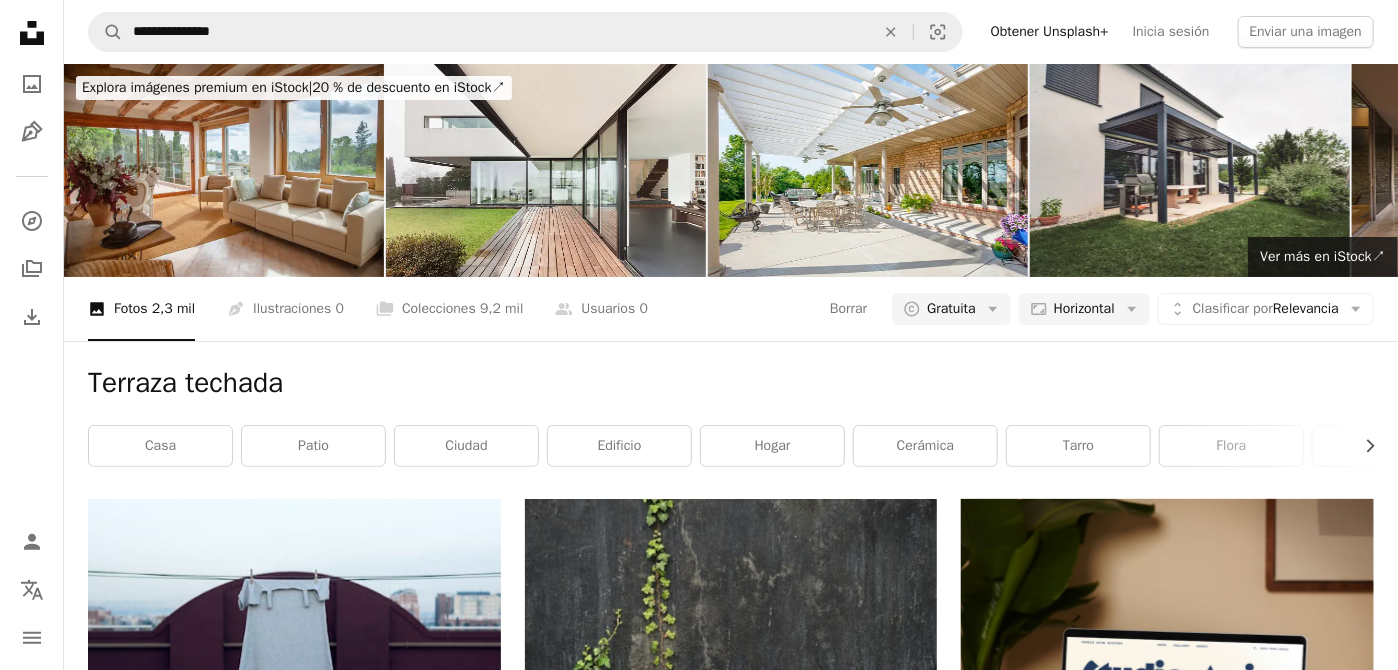 scroll, scrollTop: 9082, scrollLeft: 0, axis: vertical 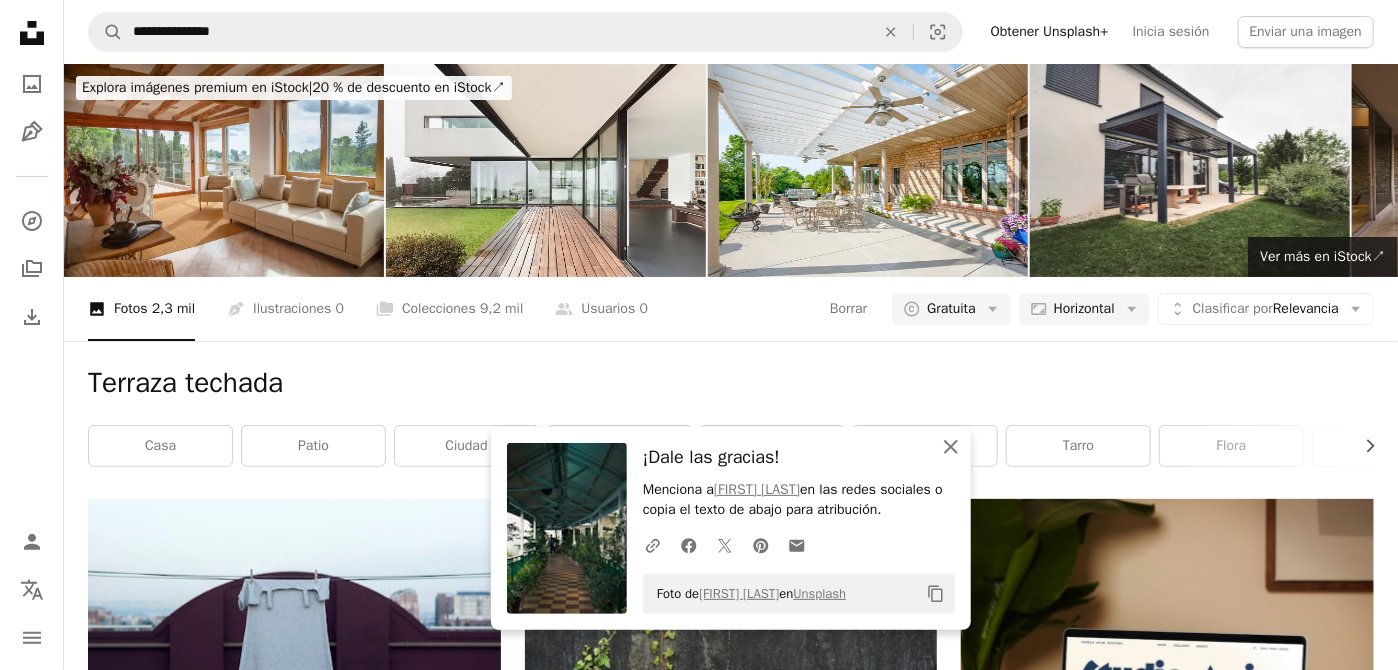 click 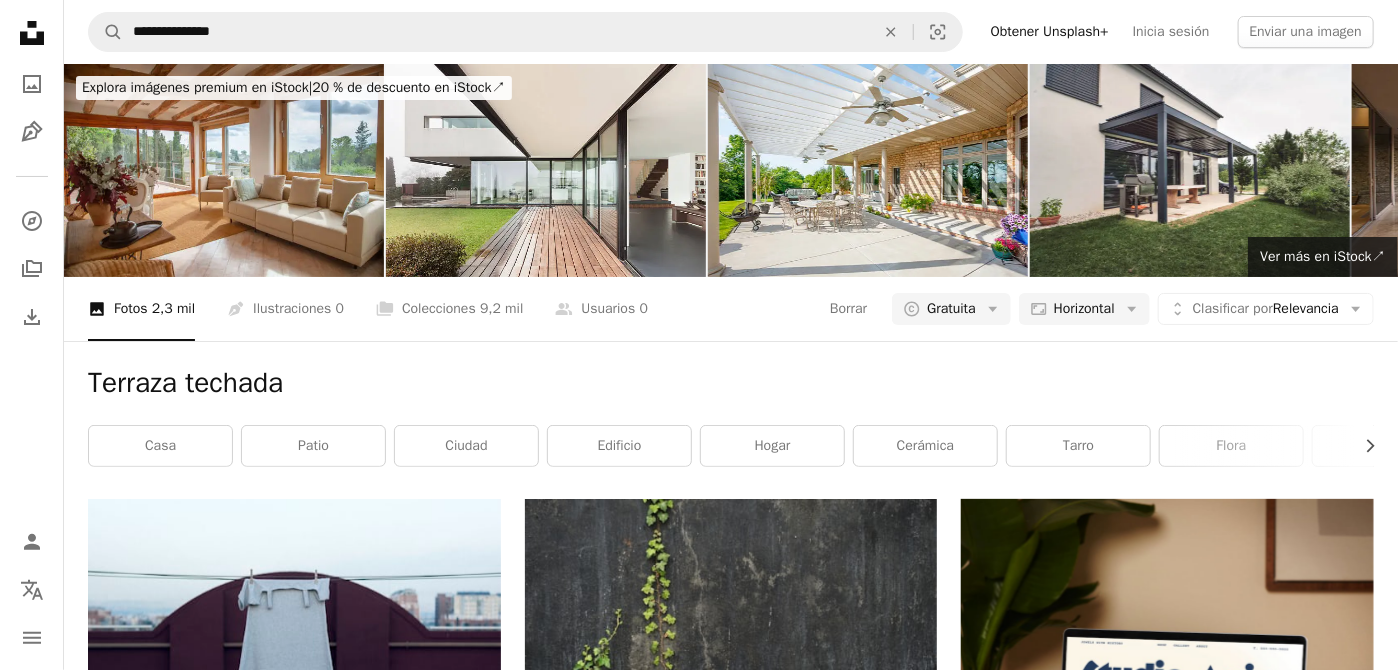 scroll, scrollTop: 10782, scrollLeft: 0, axis: vertical 